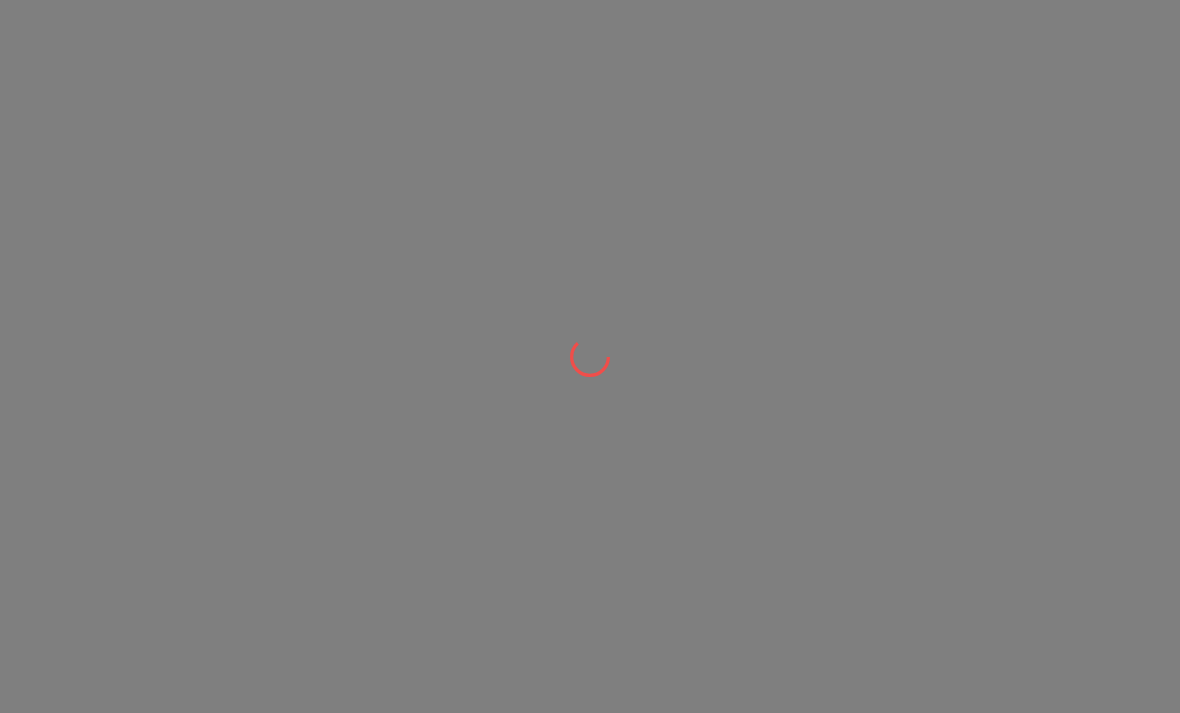 scroll, scrollTop: 0, scrollLeft: 0, axis: both 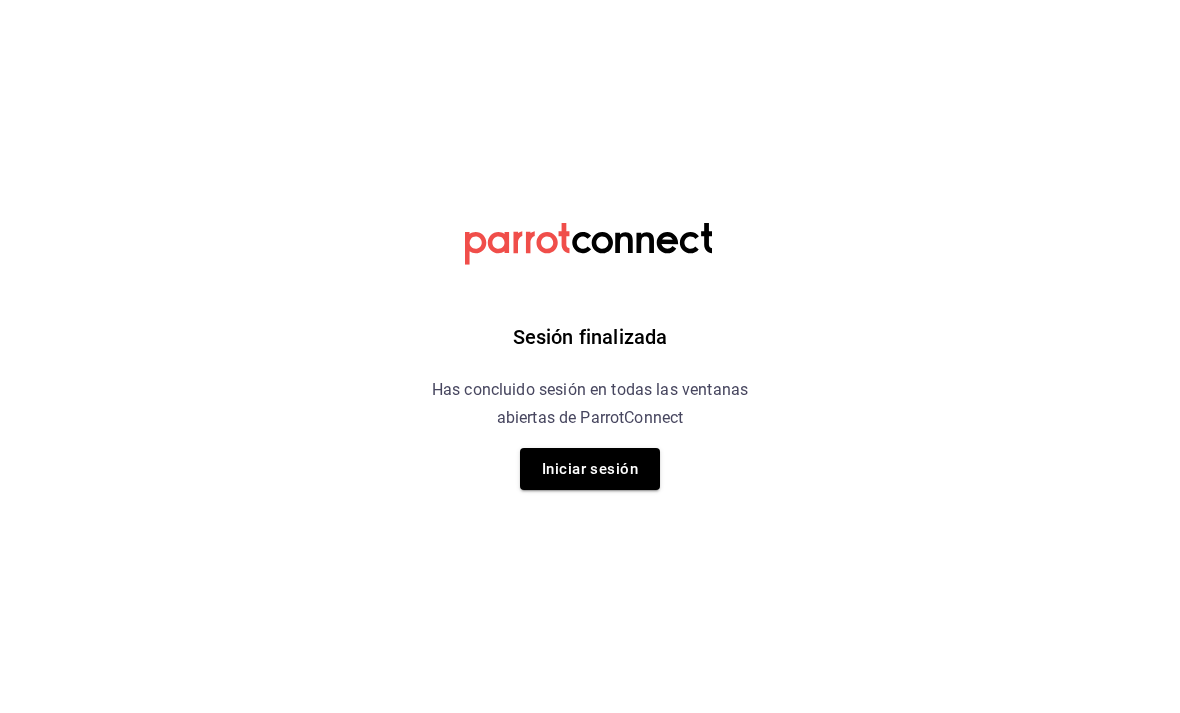 click on "Iniciar sesión" at bounding box center (590, 469) 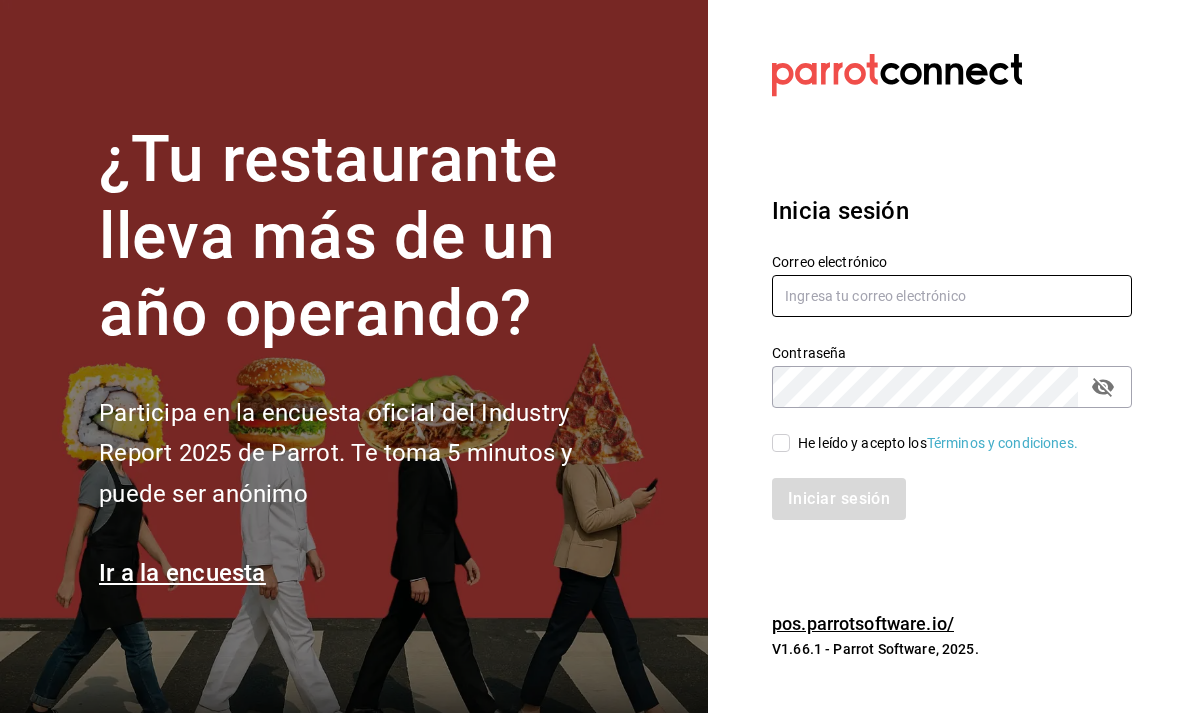 click at bounding box center (952, 296) 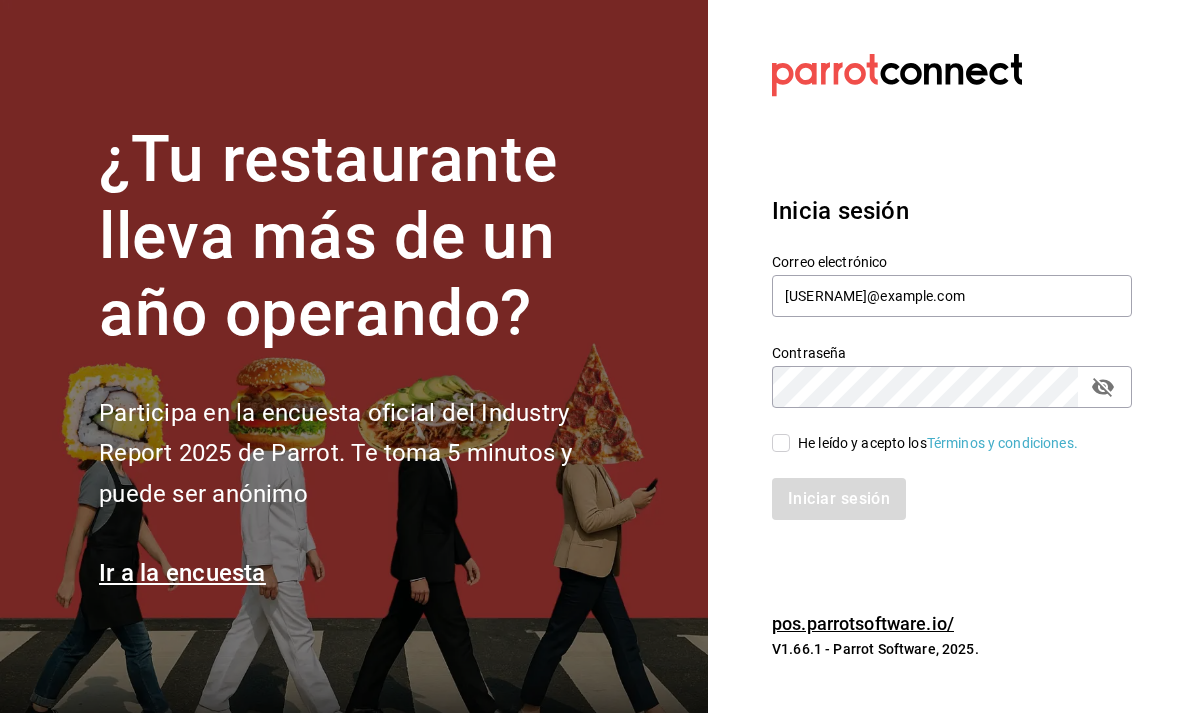 click on "He leído y acepto los  Términos y condiciones." at bounding box center (781, 443) 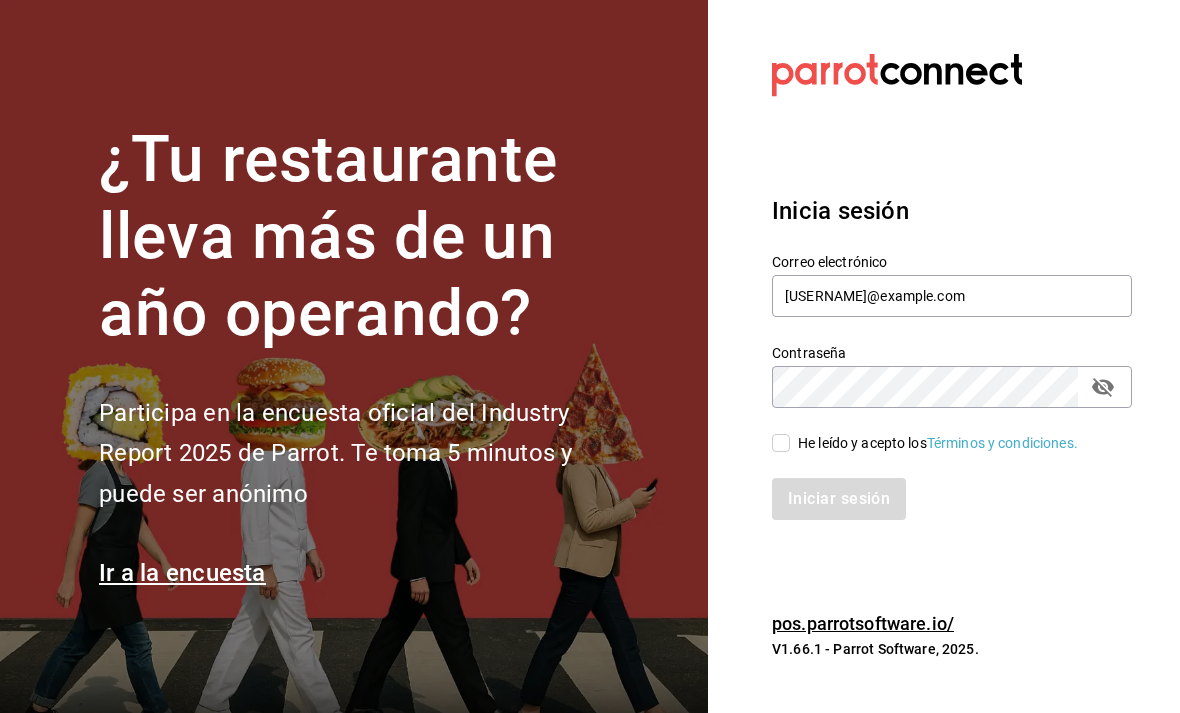 checkbox on "true" 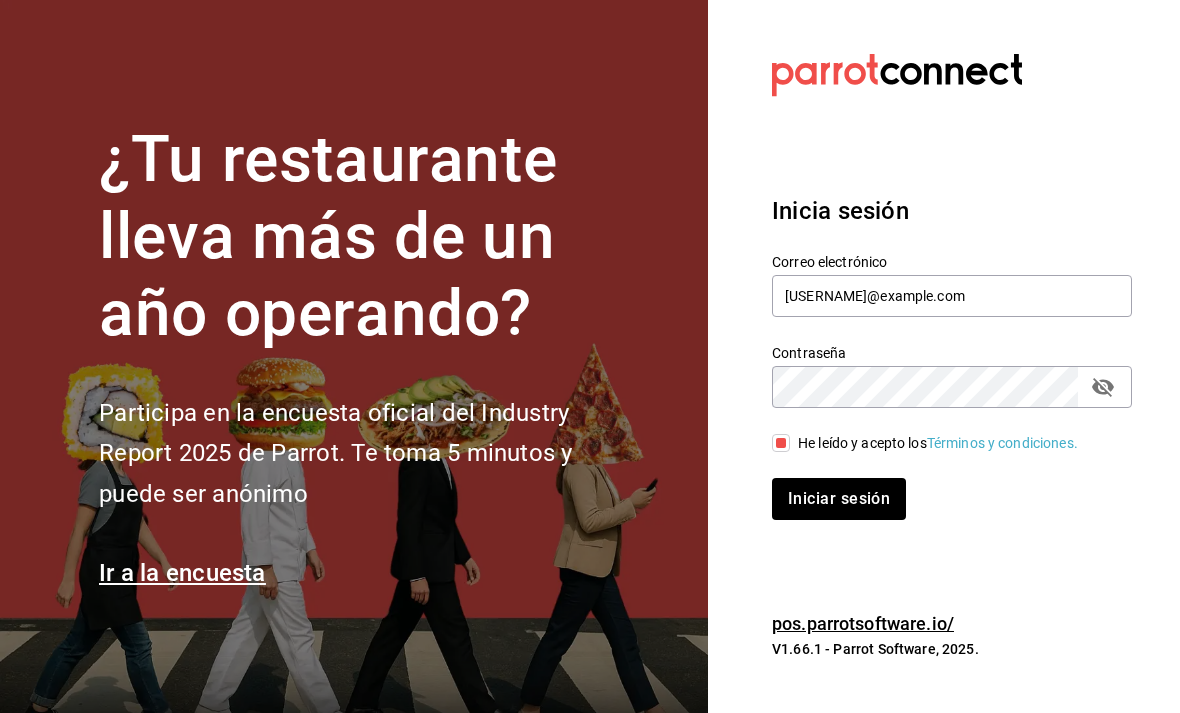 click on "Iniciar sesión" at bounding box center [839, 499] 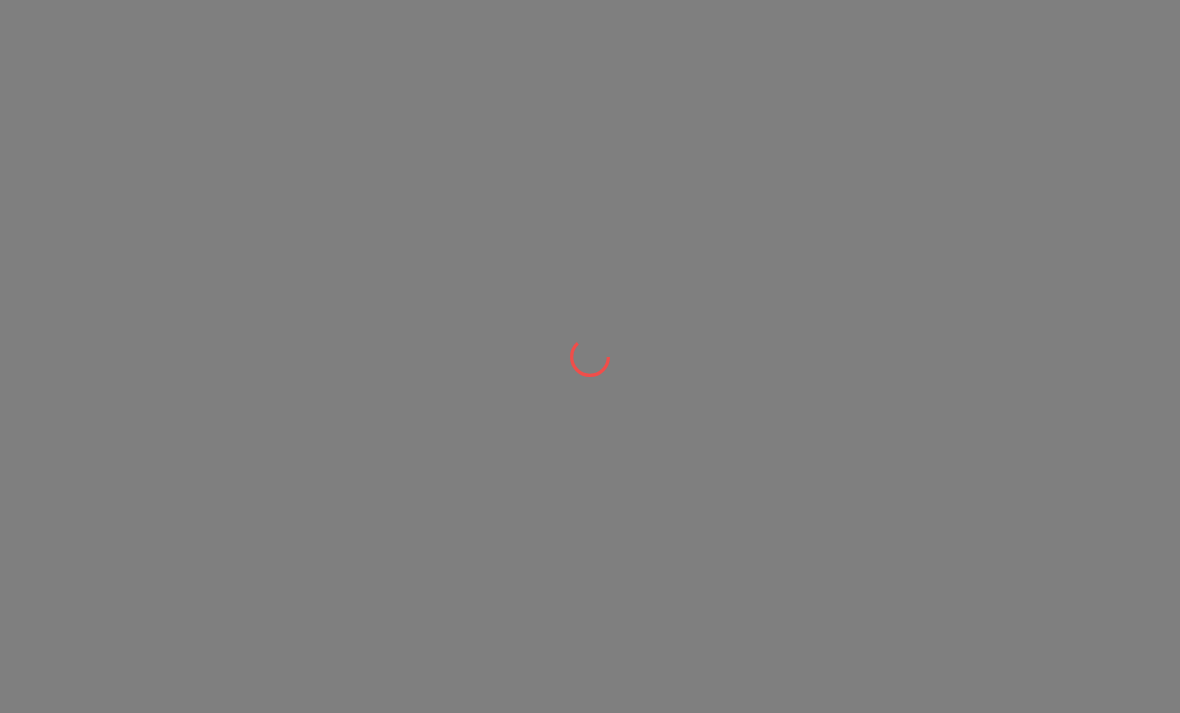scroll, scrollTop: 0, scrollLeft: 0, axis: both 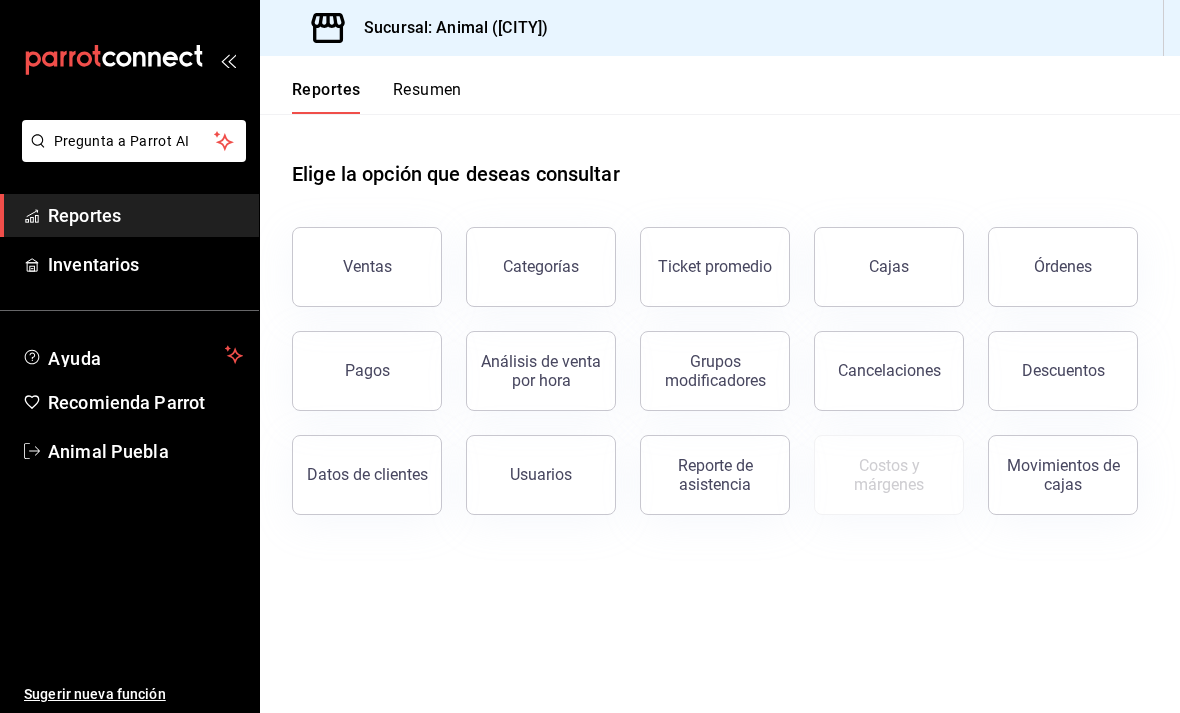 click on "Órdenes" at bounding box center (1063, 266) 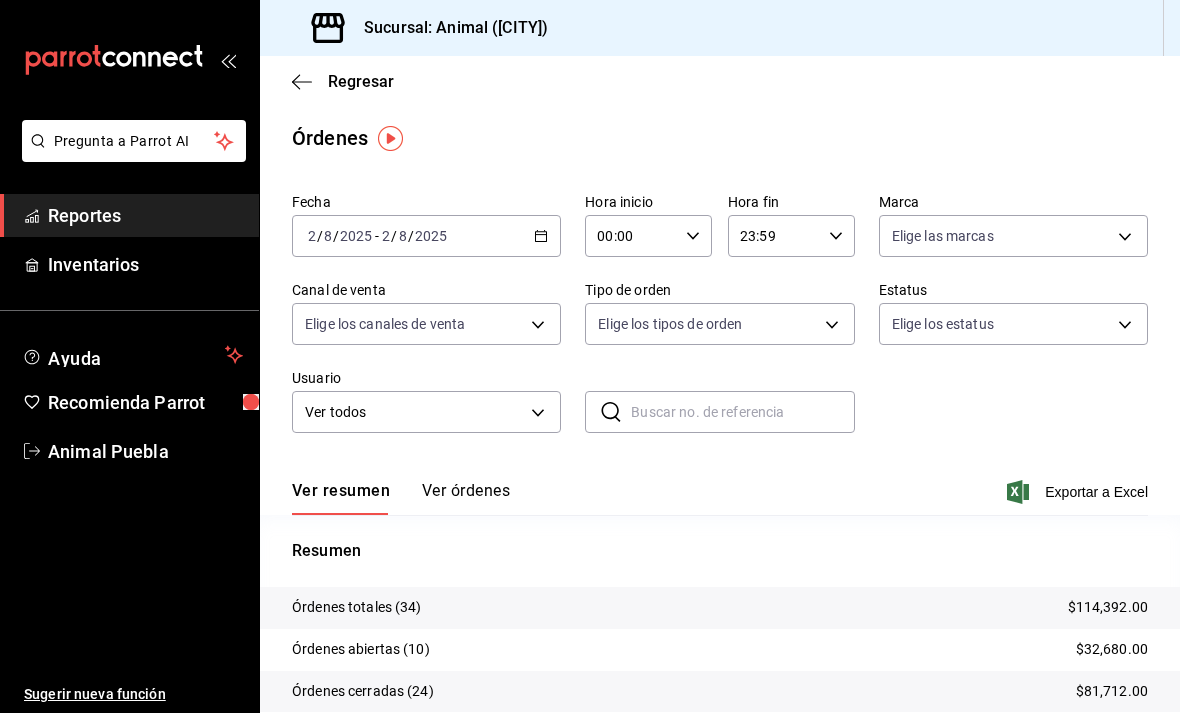 click 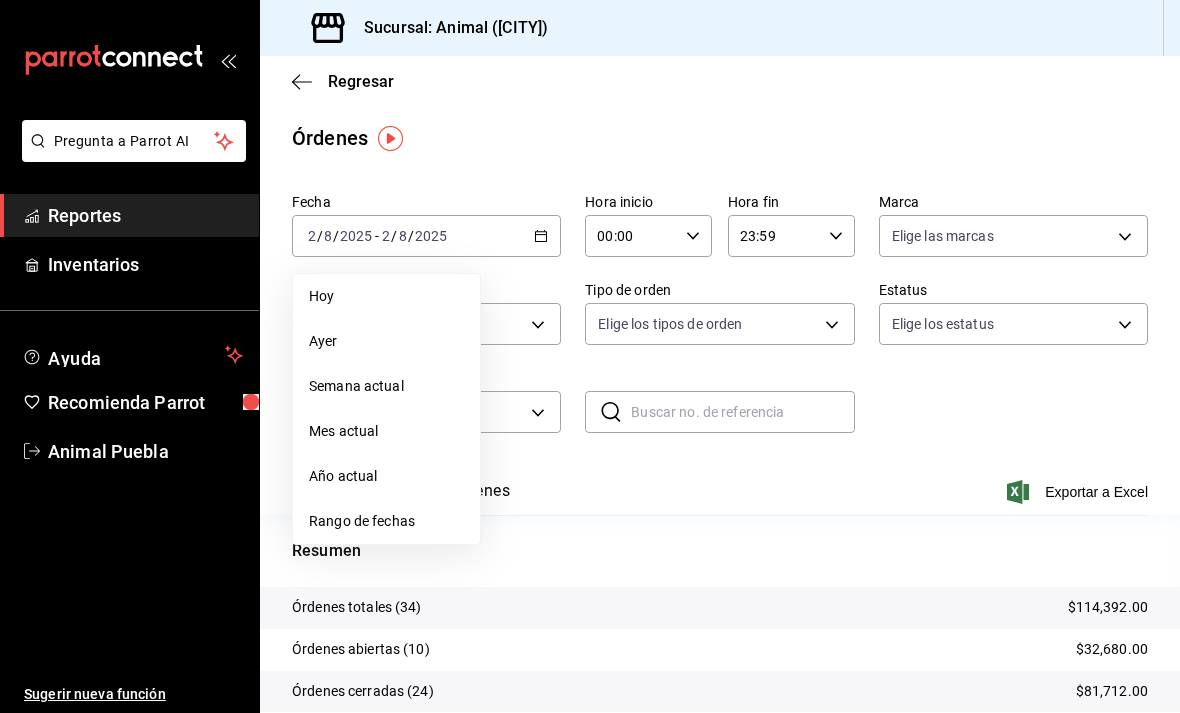 click on "Rango de fechas" at bounding box center [386, 521] 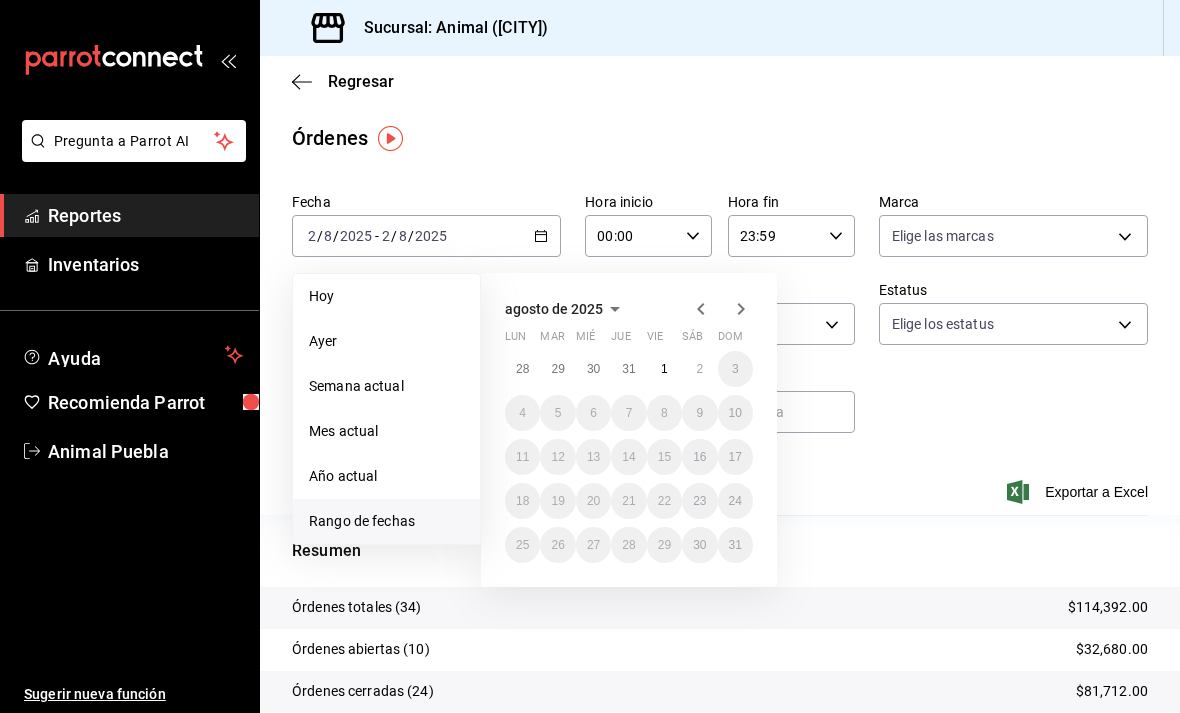click on "1" at bounding box center (664, 369) 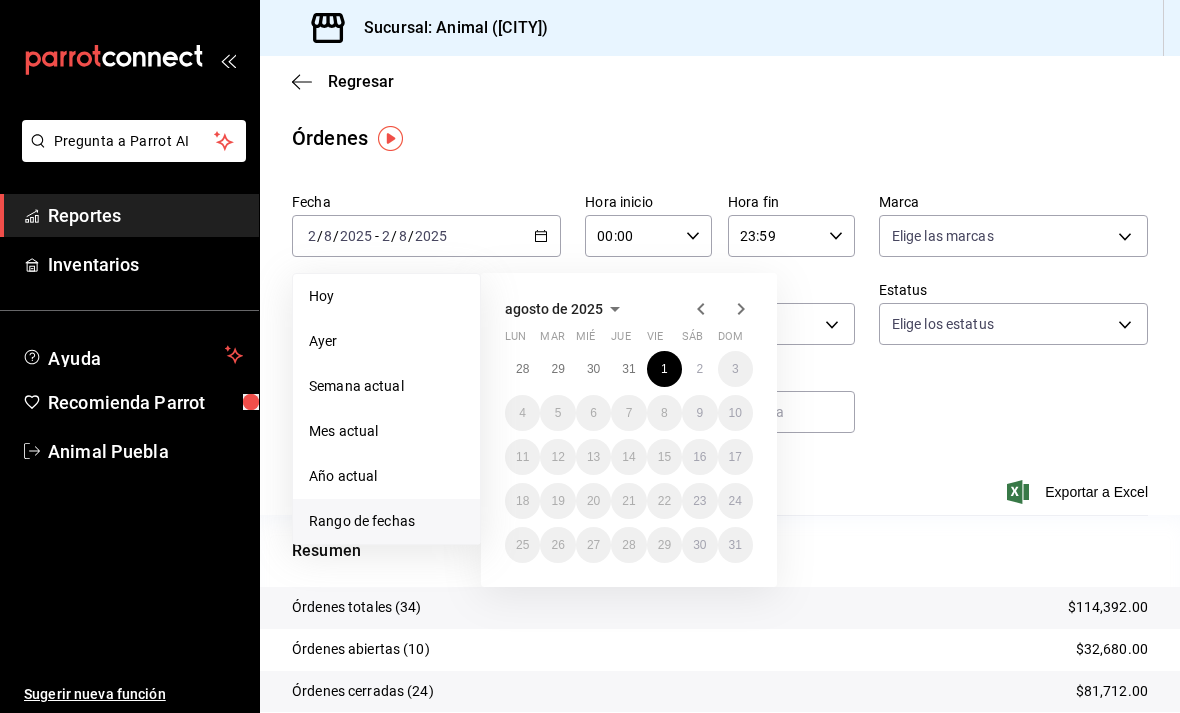 click on "1" at bounding box center [664, 369] 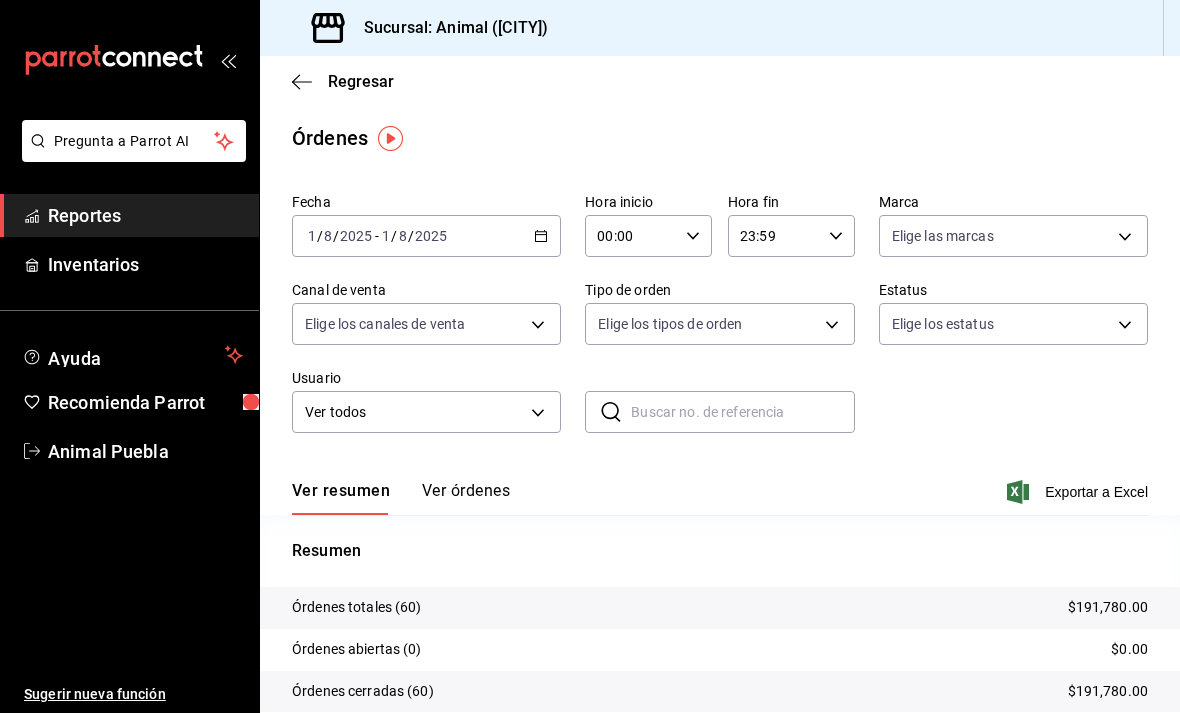 click on "Ver órdenes" at bounding box center (466, 498) 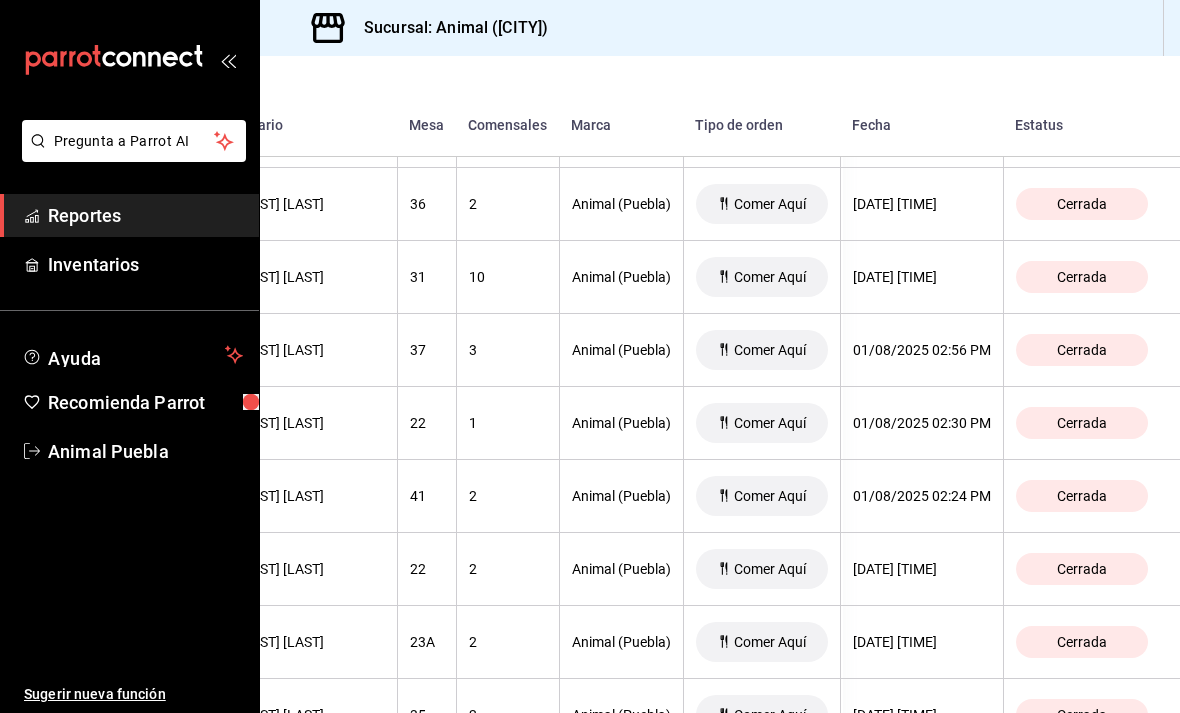 scroll, scrollTop: 4024, scrollLeft: 364, axis: both 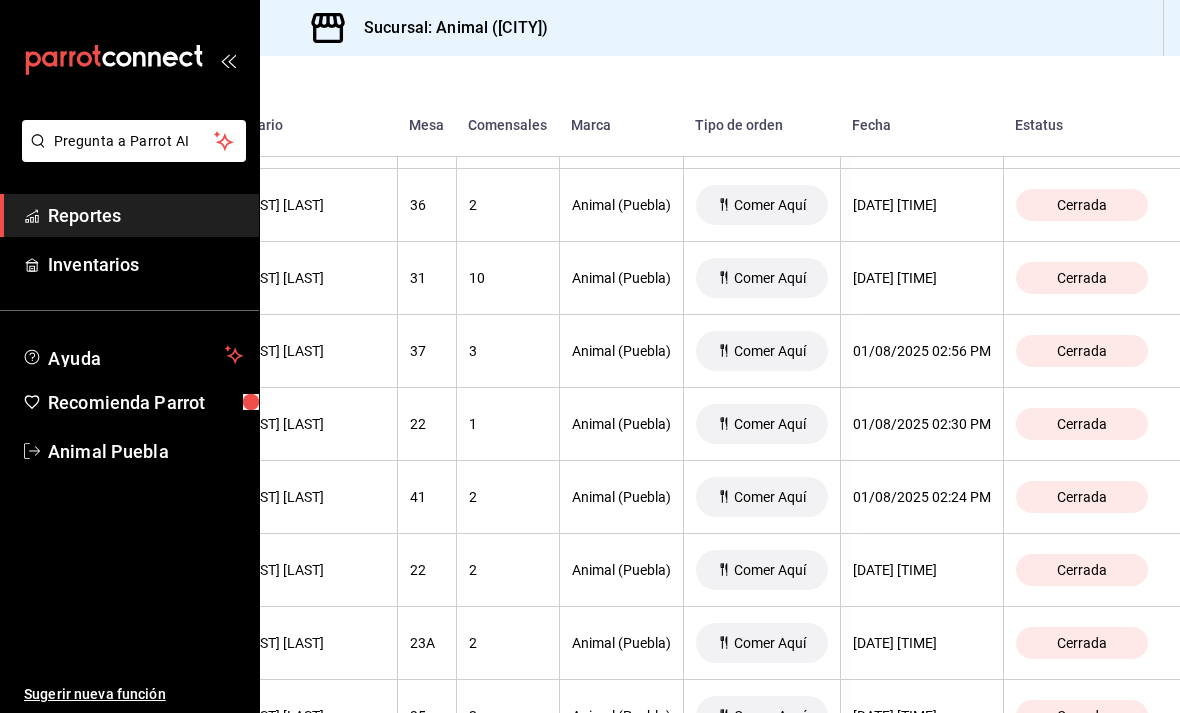 click on "Cerrada" at bounding box center [1082, 351] 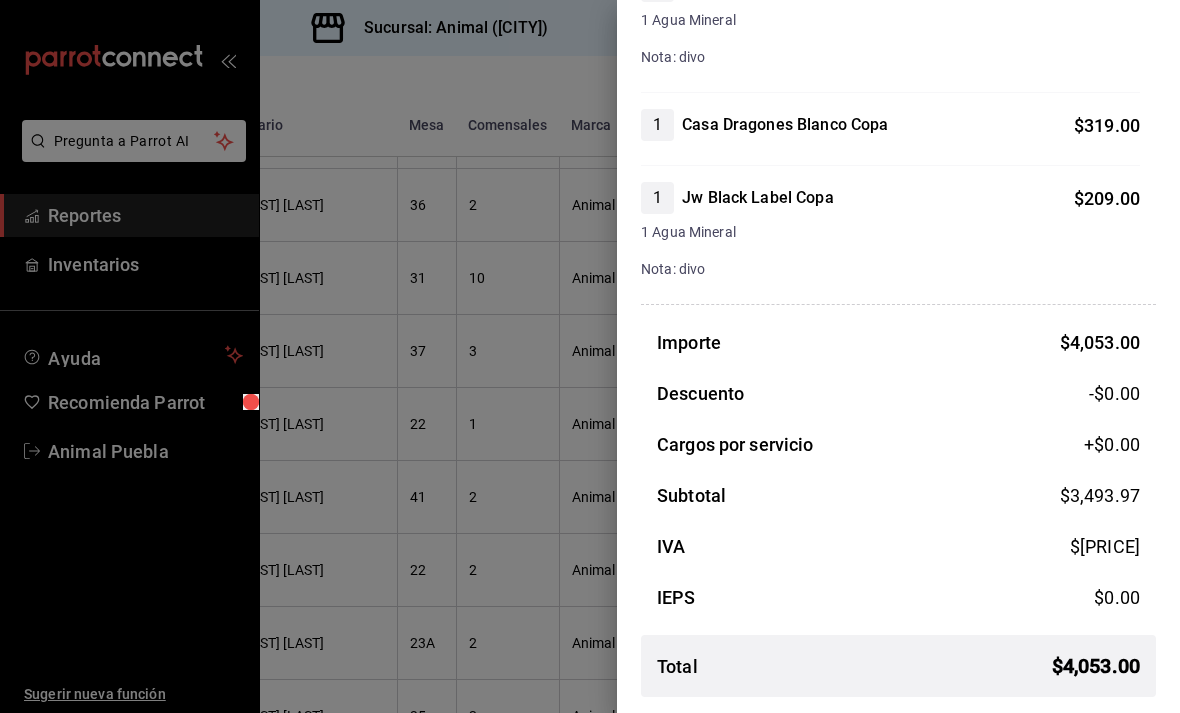 scroll, scrollTop: 1682, scrollLeft: 0, axis: vertical 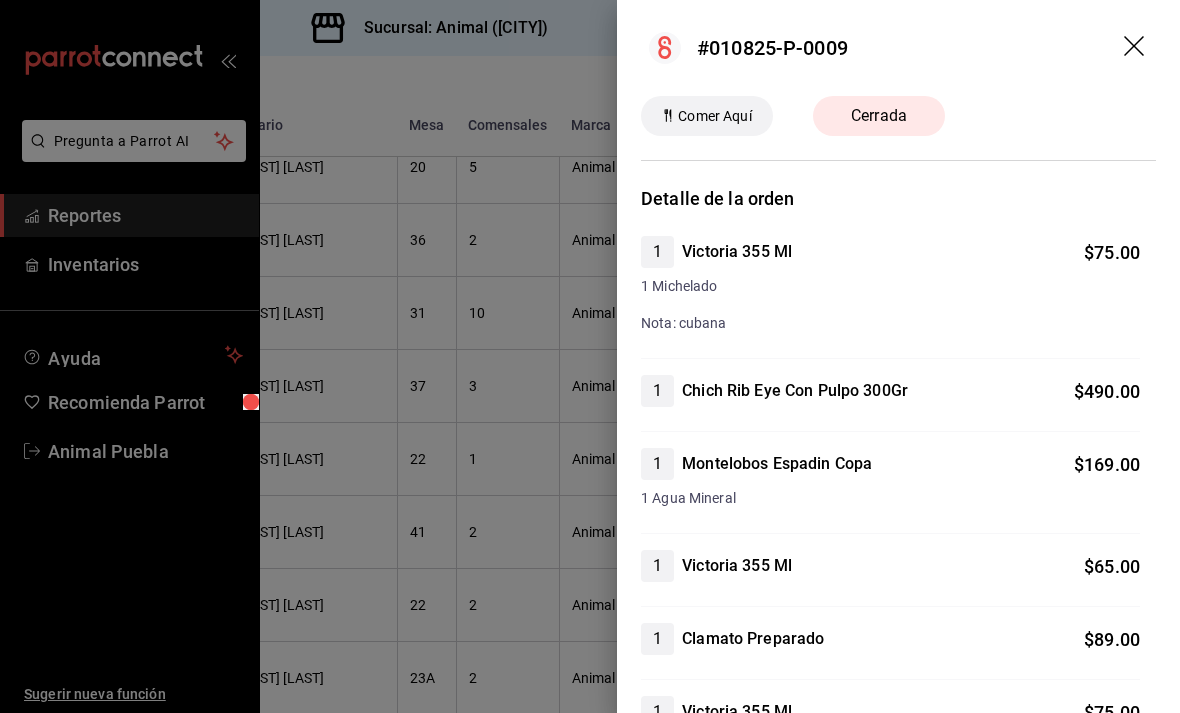 click 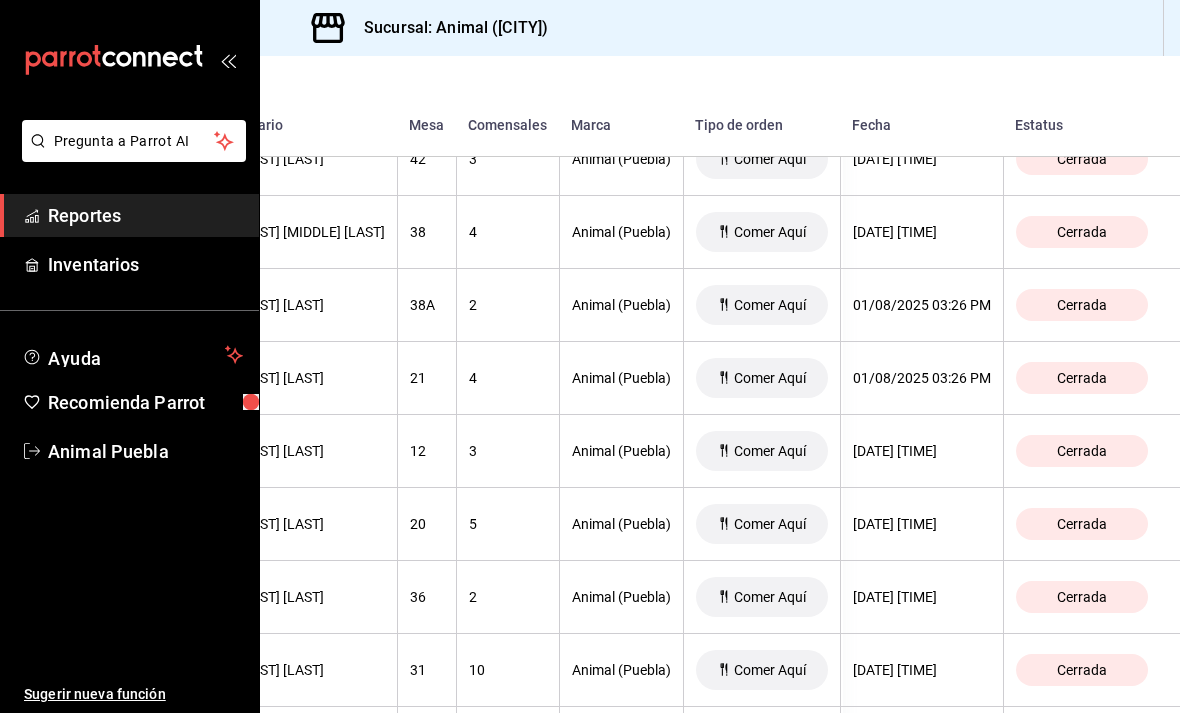 scroll, scrollTop: 3633, scrollLeft: 382, axis: both 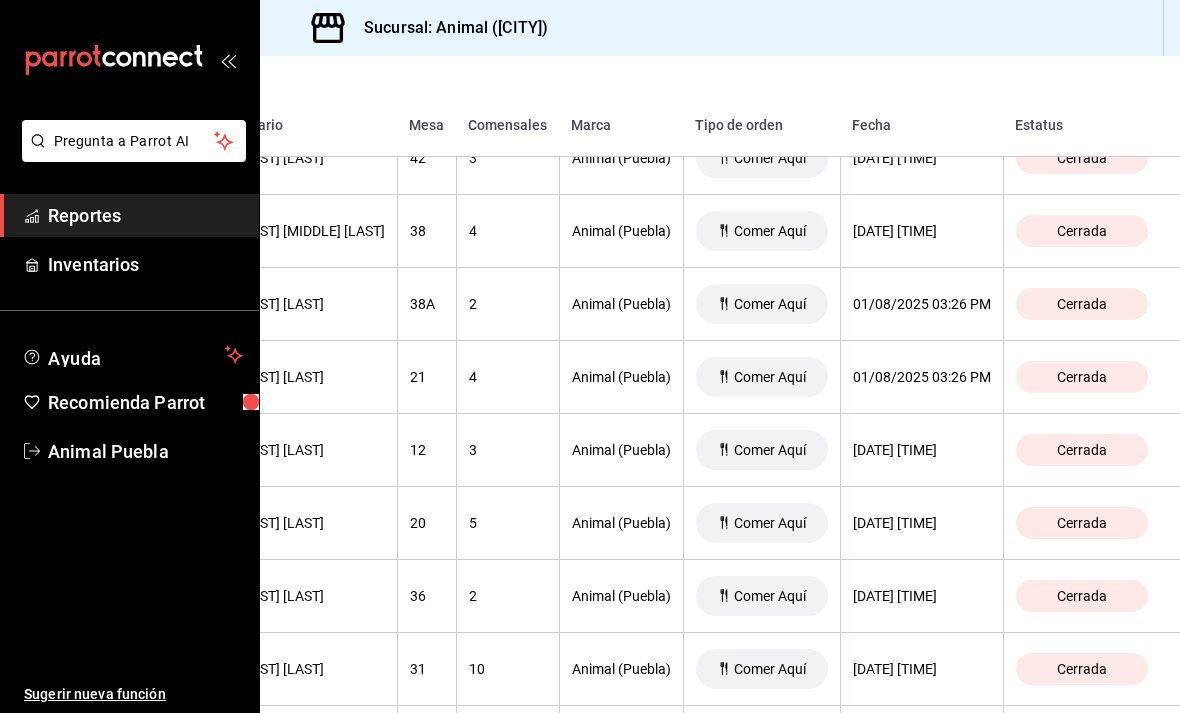 click on "Cerrada" at bounding box center [1082, 231] 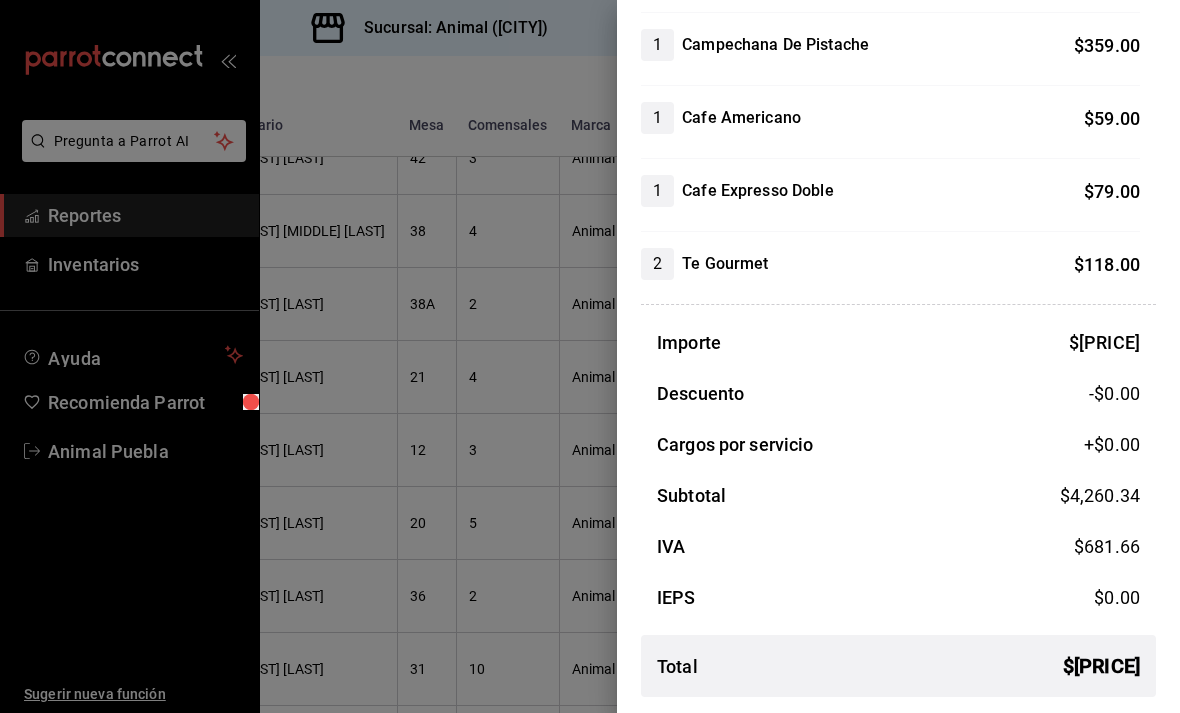 scroll, scrollTop: 1052, scrollLeft: 0, axis: vertical 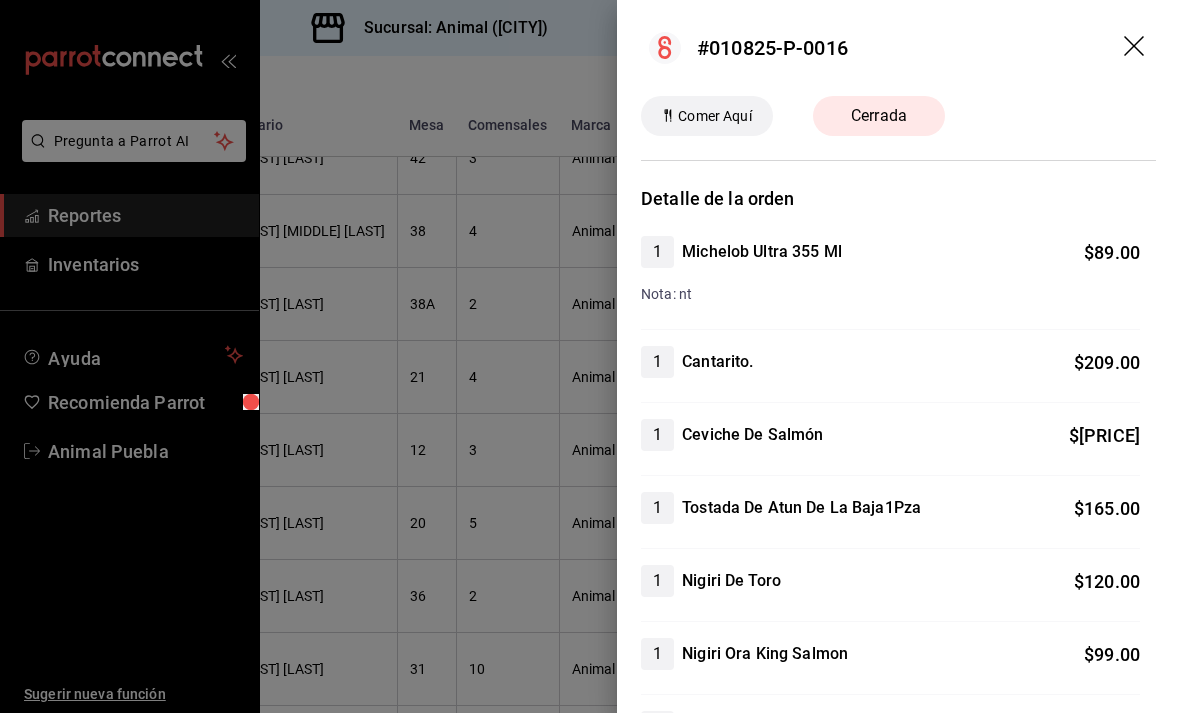 click 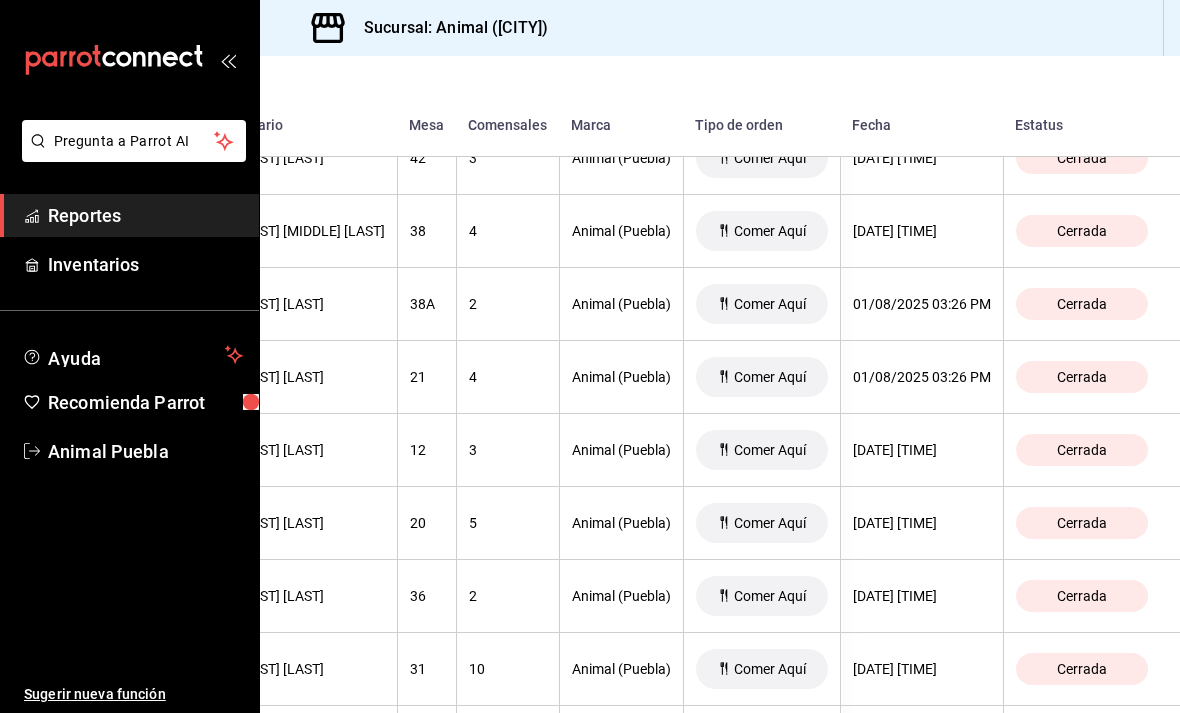 click on "Cerrada" at bounding box center [1082, 450] 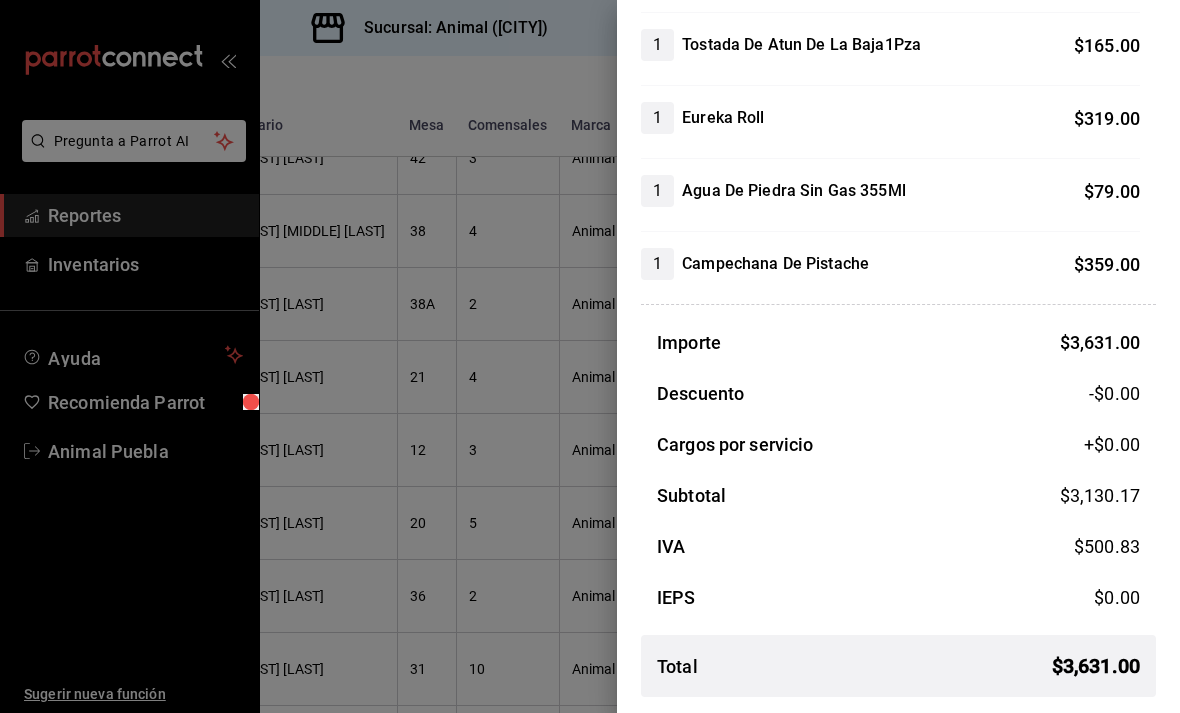 scroll, scrollTop: 1223, scrollLeft: 0, axis: vertical 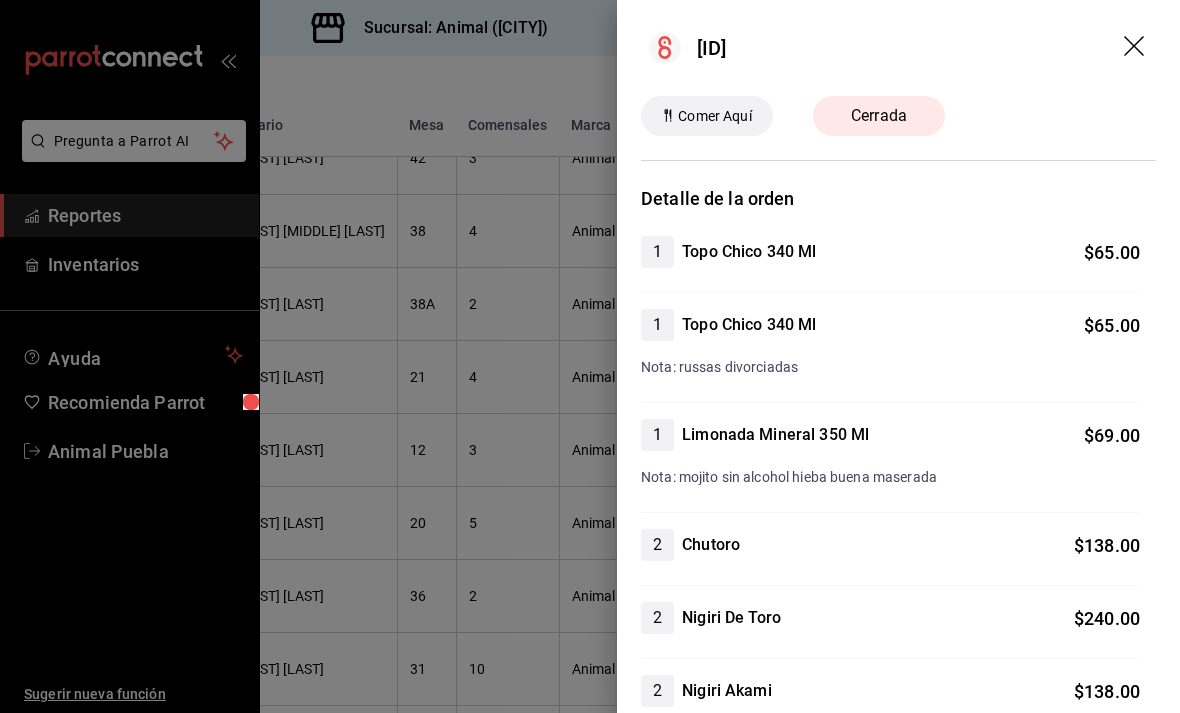 click 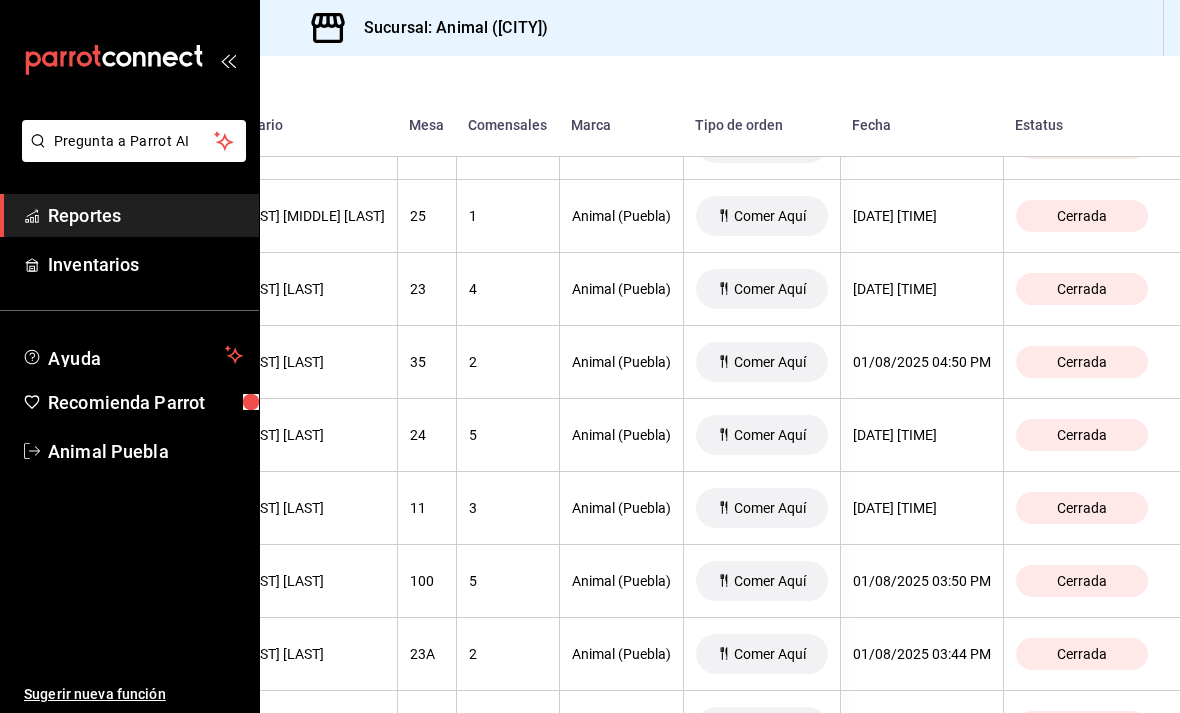 scroll, scrollTop: 3063, scrollLeft: 386, axis: both 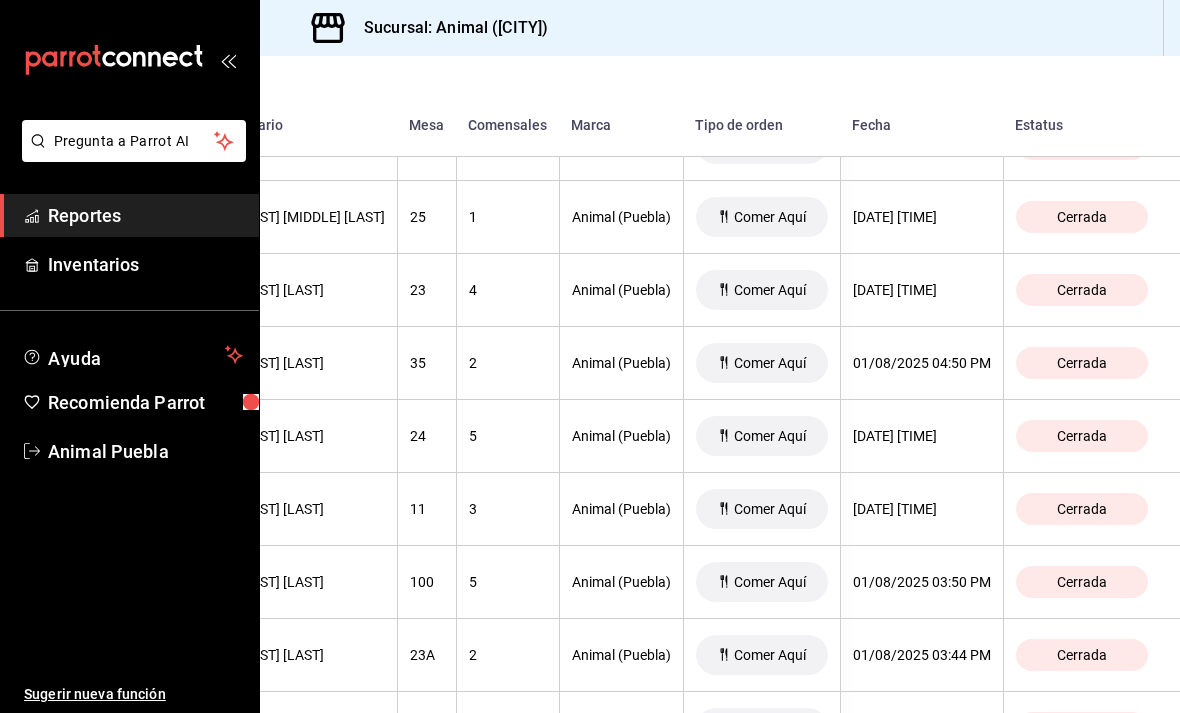 click on "Cerrada" at bounding box center [1082, 290] 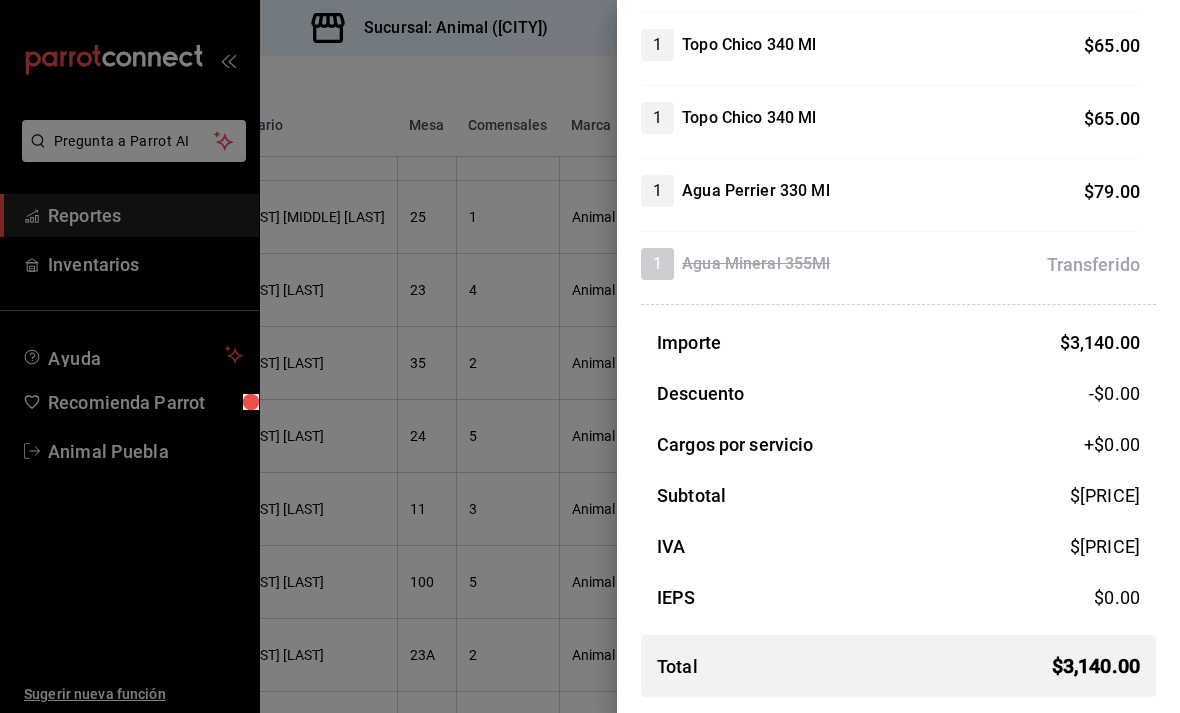 scroll, scrollTop: 1045, scrollLeft: 0, axis: vertical 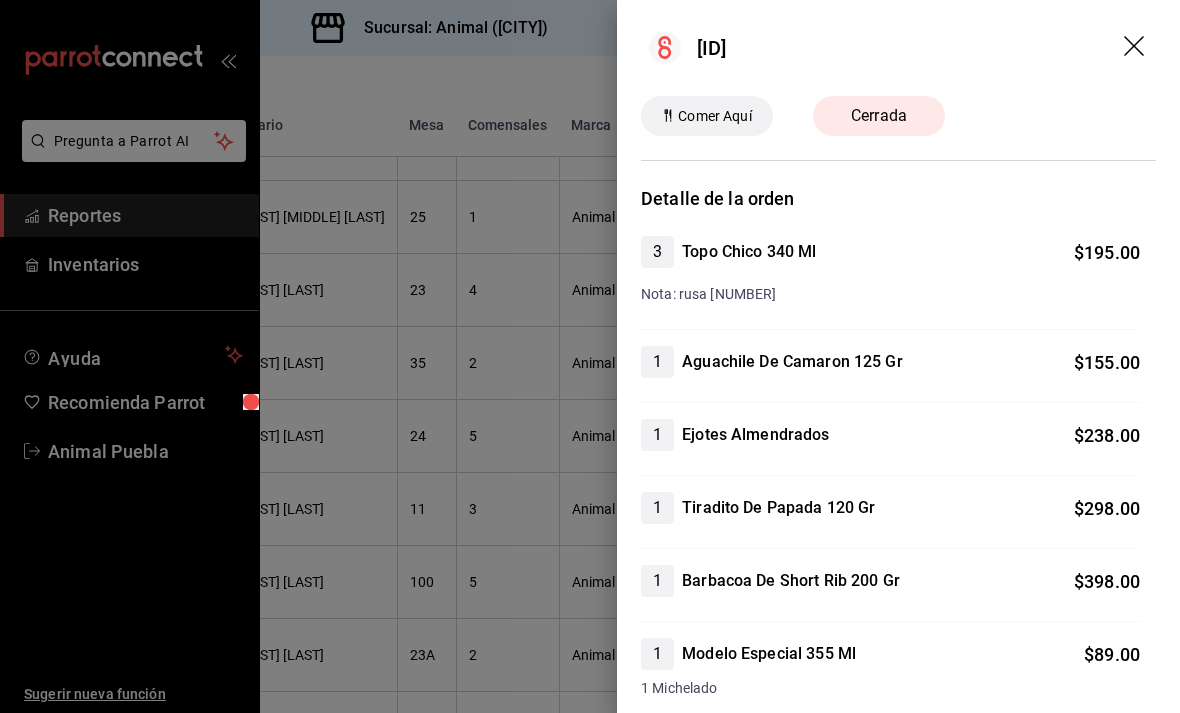 click 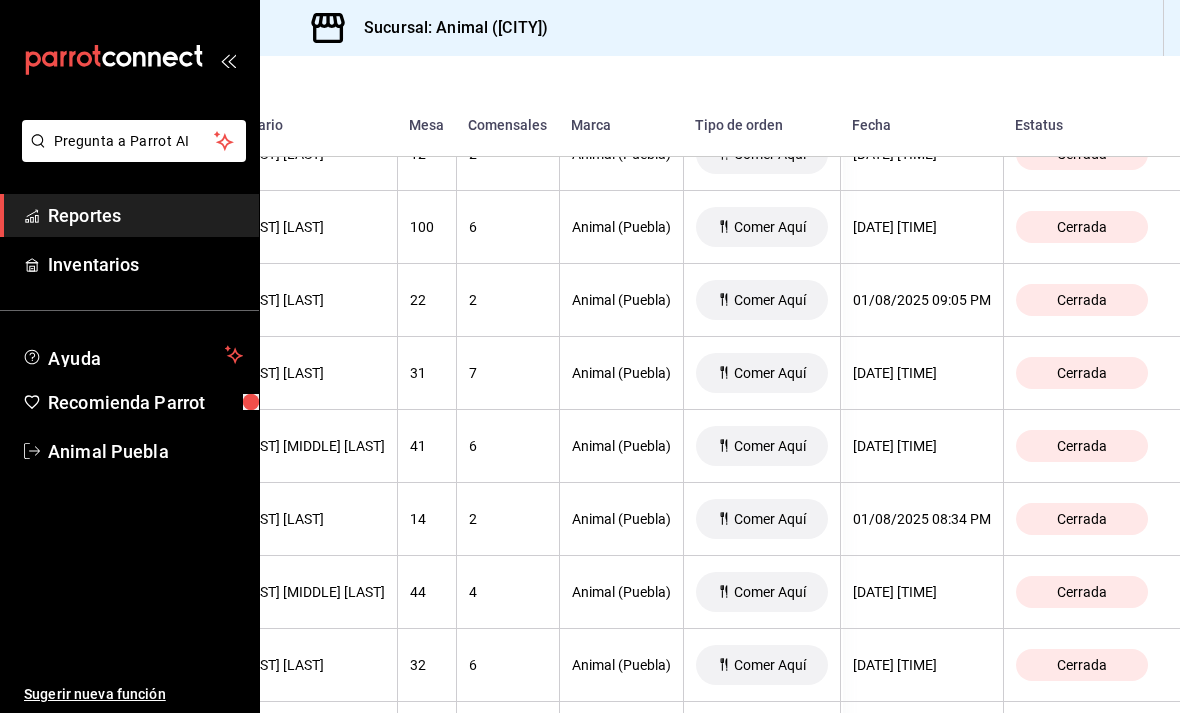 scroll, scrollTop: 1447, scrollLeft: 386, axis: both 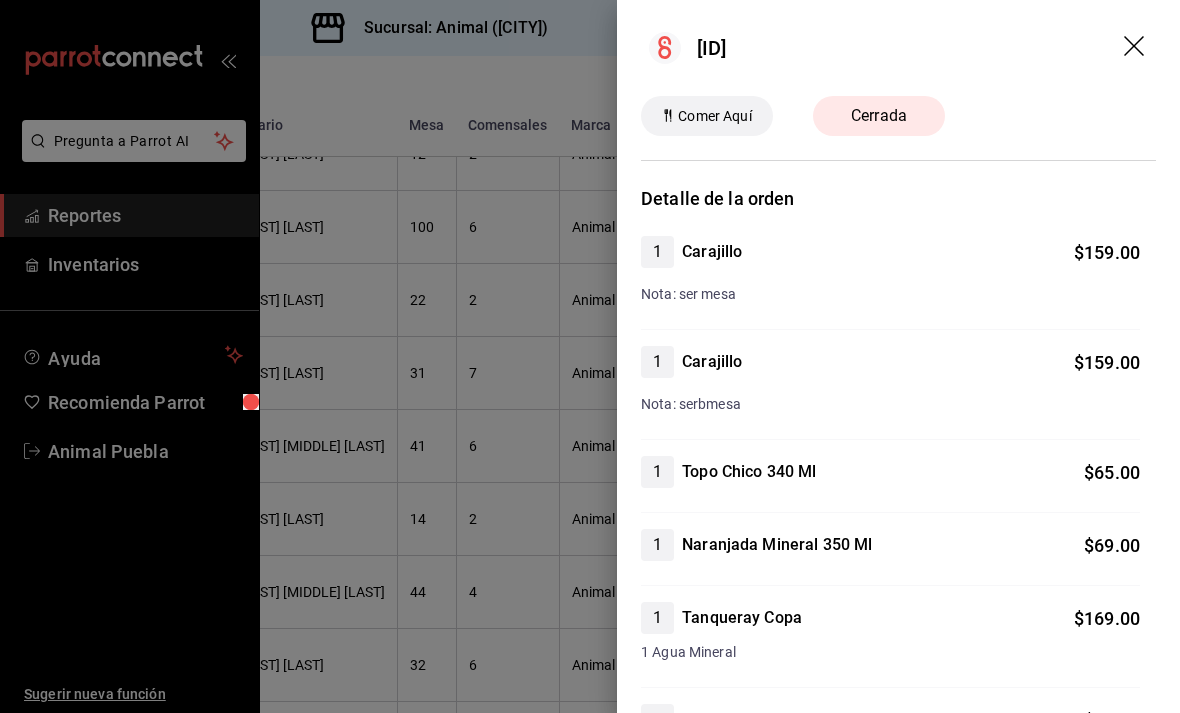 click 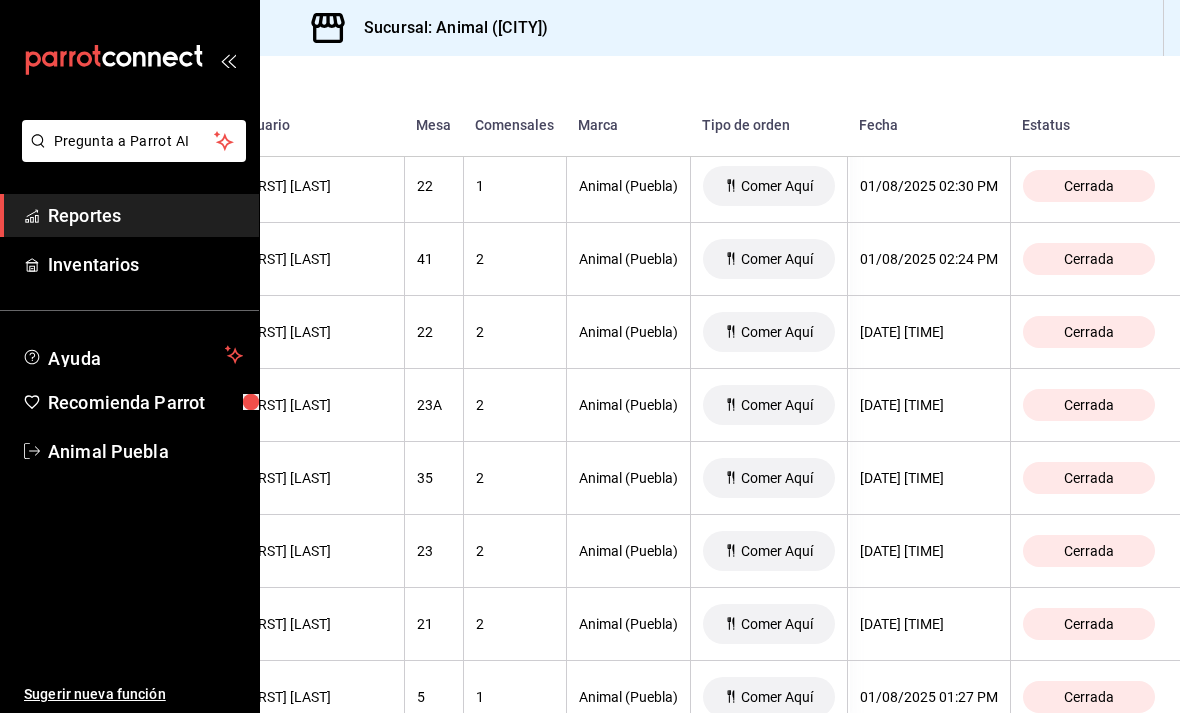scroll, scrollTop: 4261, scrollLeft: 330, axis: both 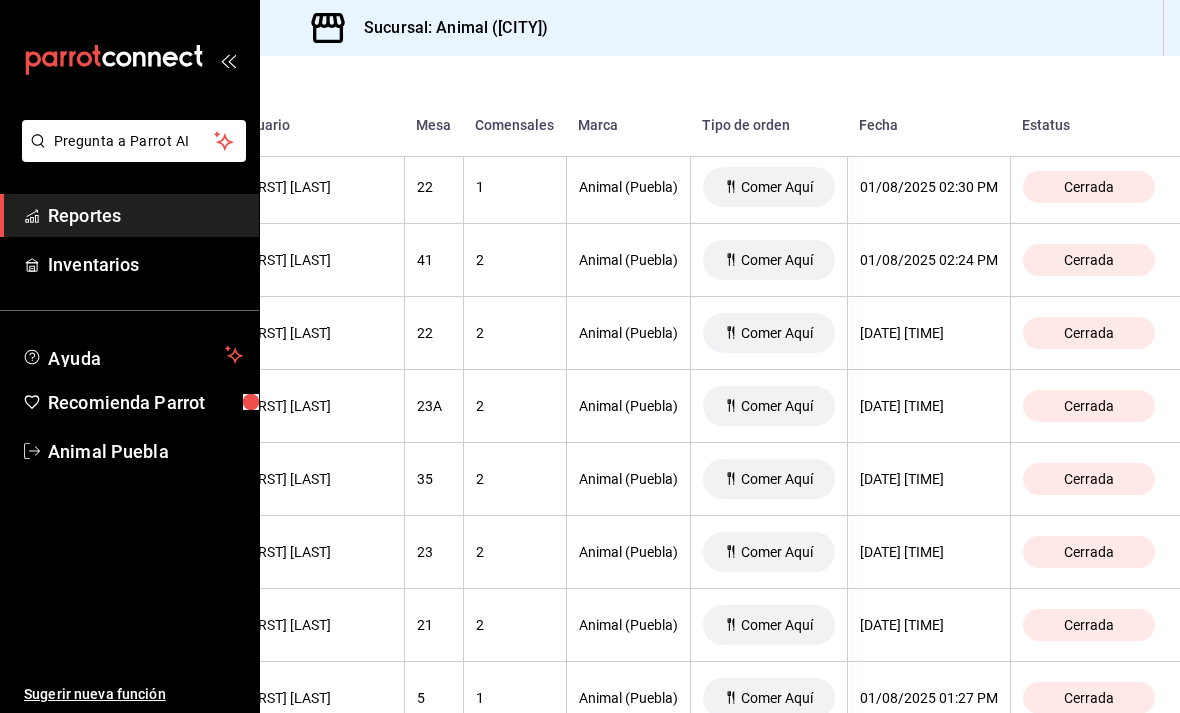 click on "41" at bounding box center [433, 260] 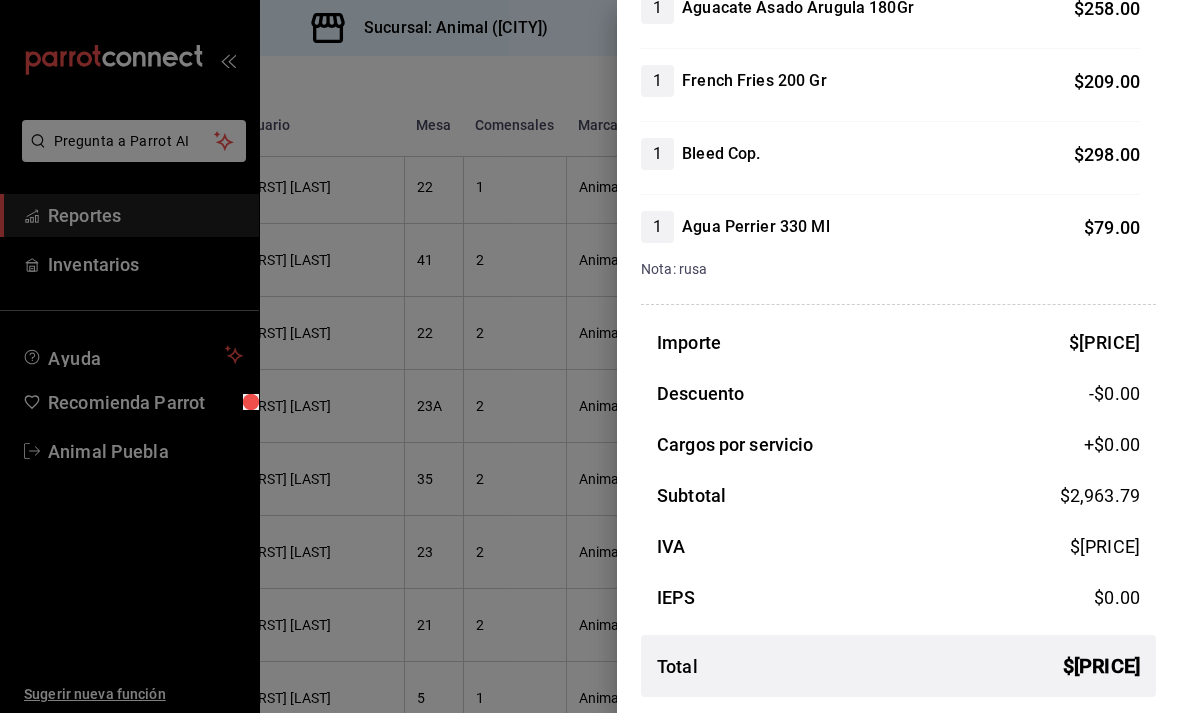 scroll, scrollTop: 923, scrollLeft: 0, axis: vertical 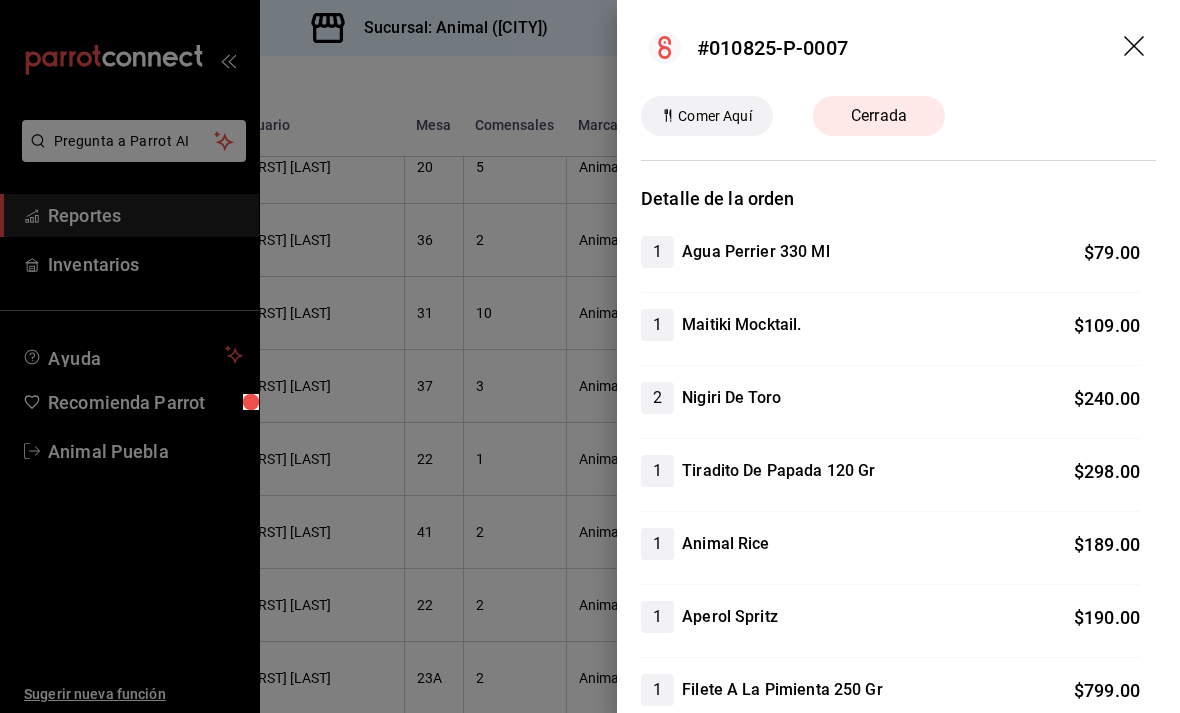 click 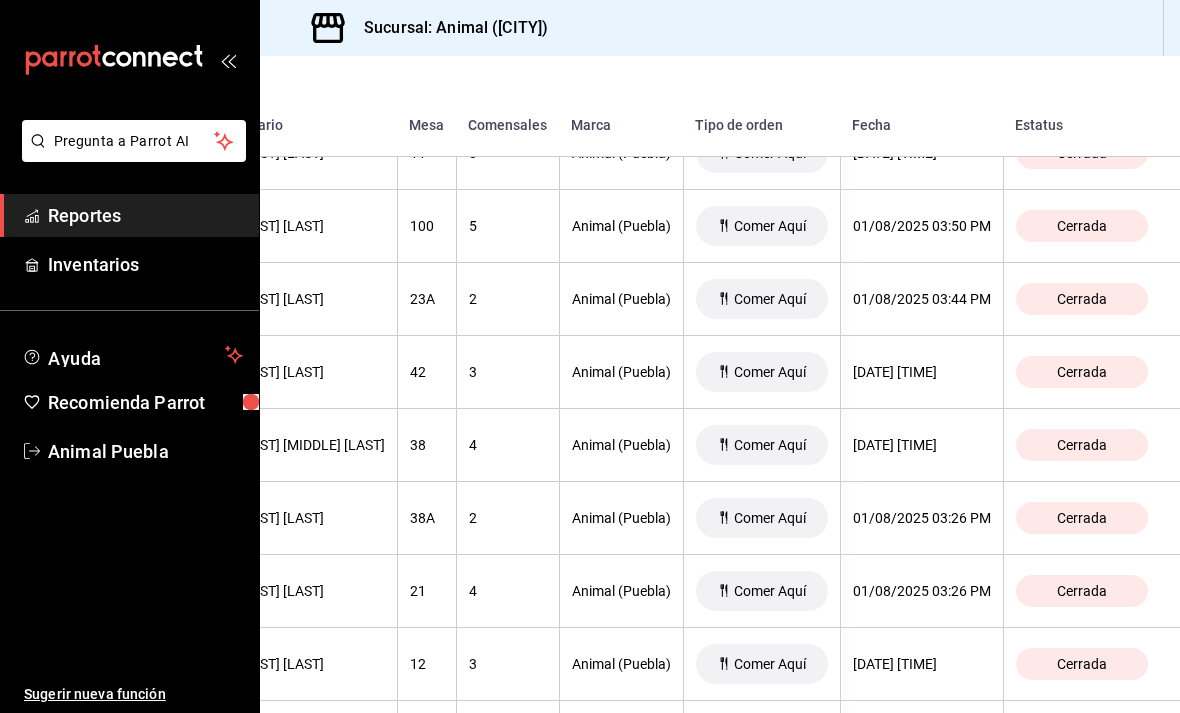scroll, scrollTop: 3402, scrollLeft: 346, axis: both 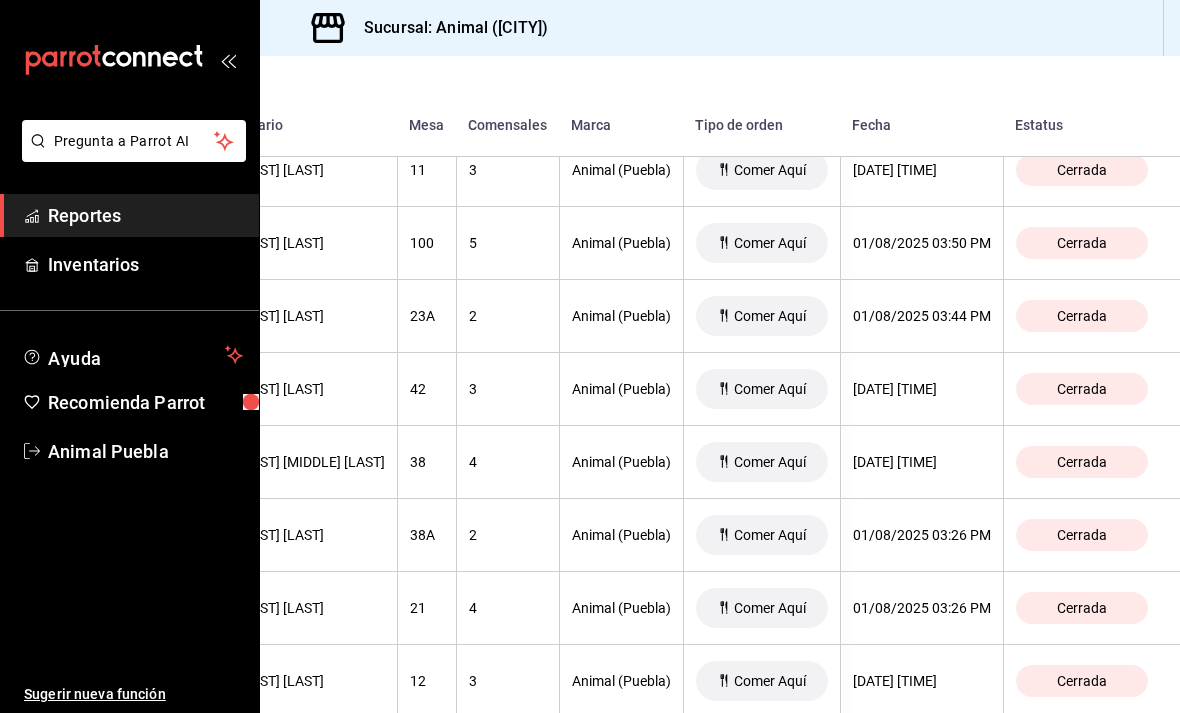 click on "Cerrada" at bounding box center (1082, 243) 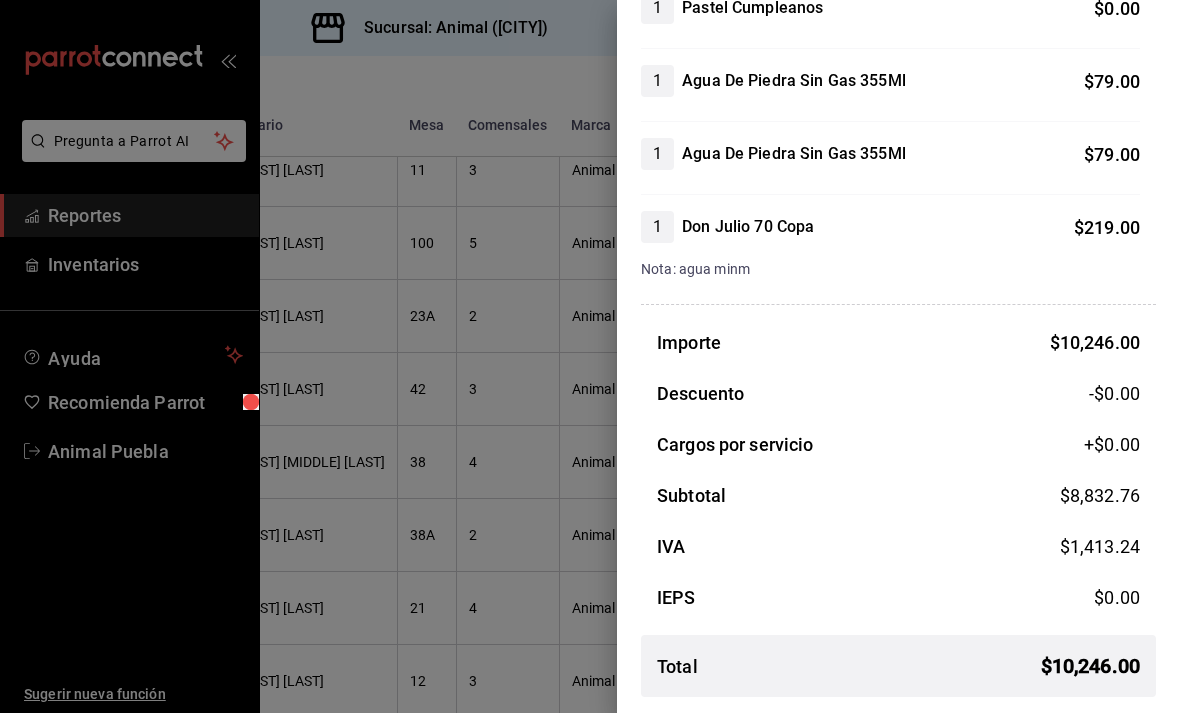 scroll, scrollTop: 2495, scrollLeft: 0, axis: vertical 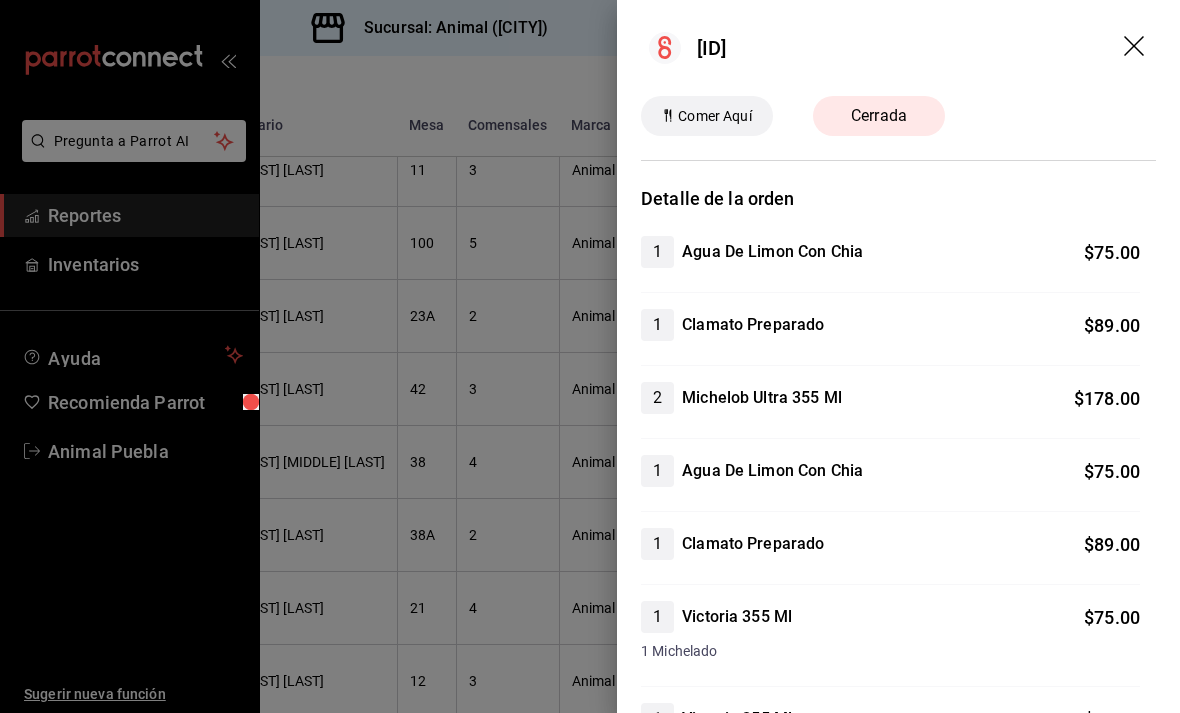 click 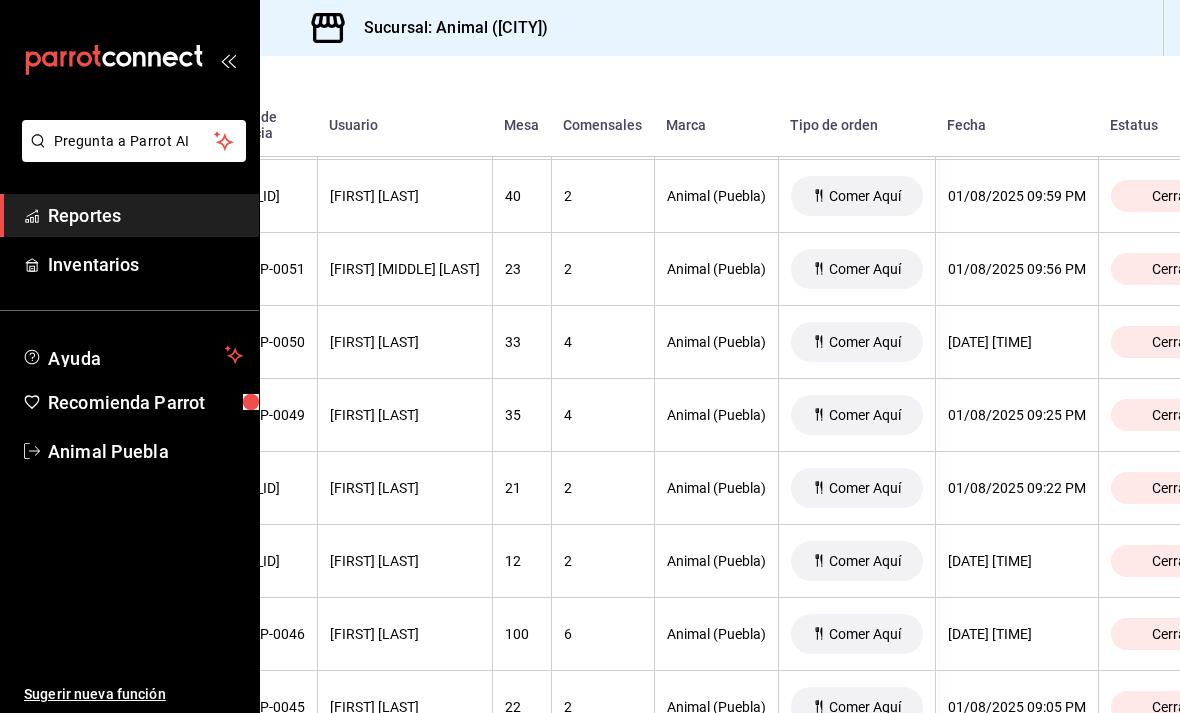 scroll, scrollTop: 1039, scrollLeft: 242, axis: both 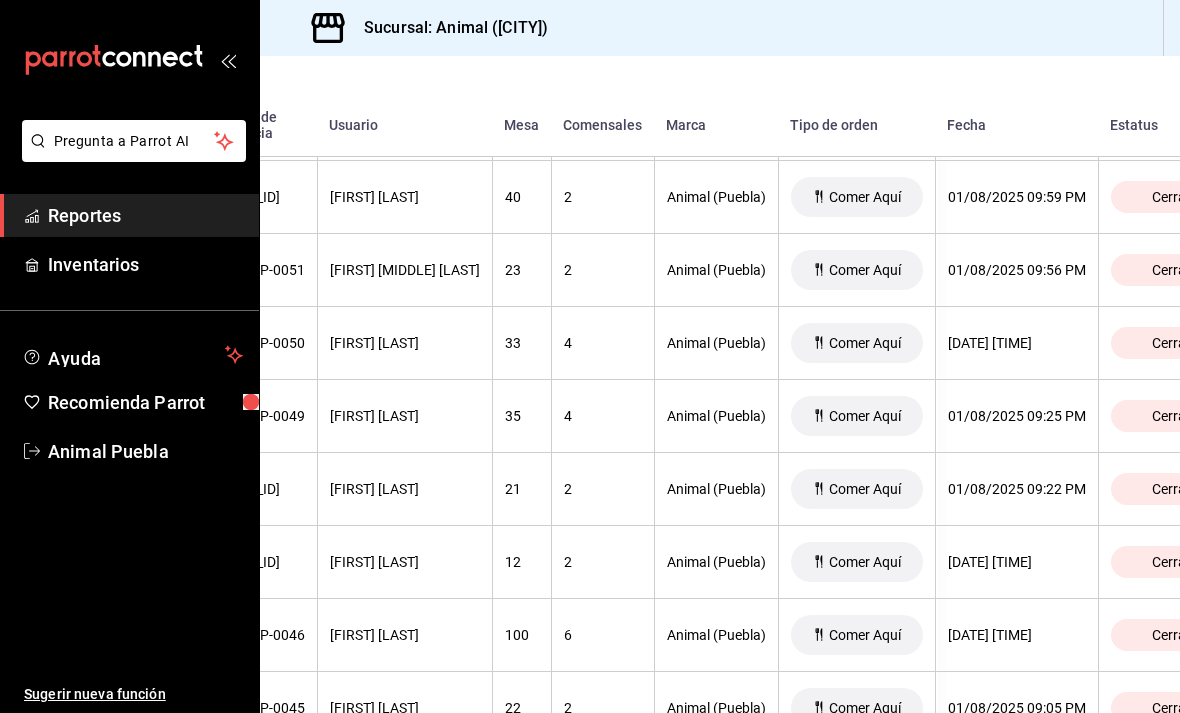 click on "[FIRST] [LAST]" at bounding box center (404, 416) 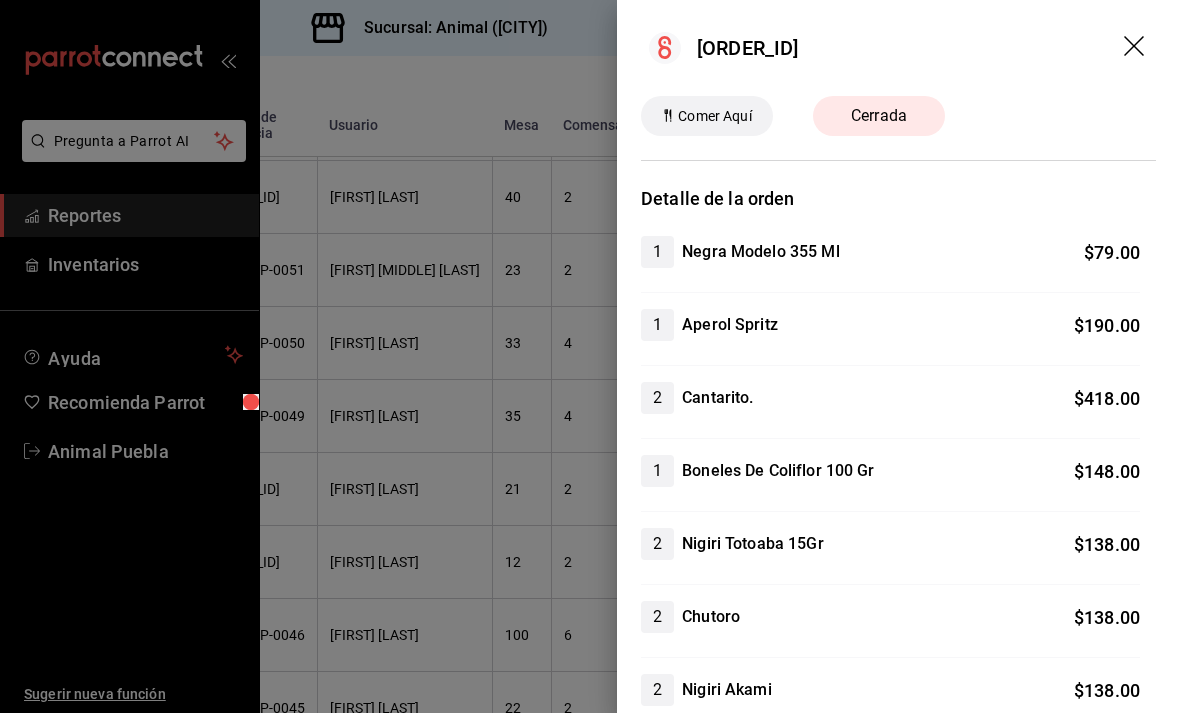 click at bounding box center [590, 356] 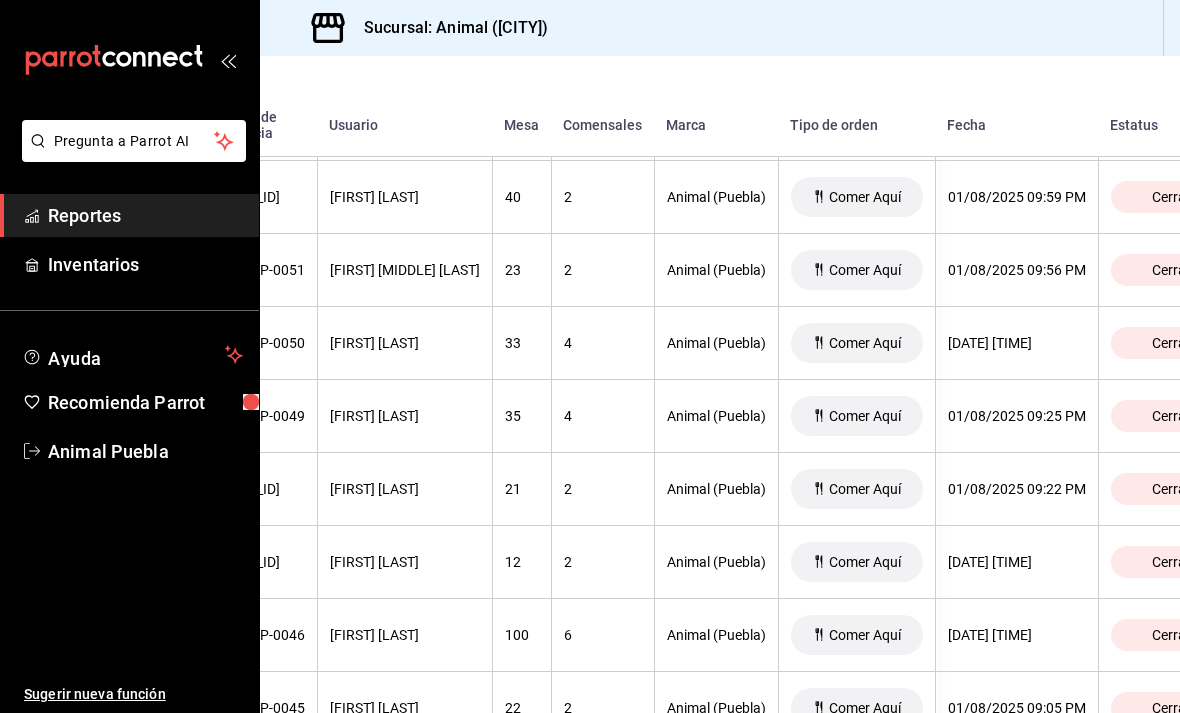 click on "[FIRST] [LAST]" at bounding box center [405, 416] 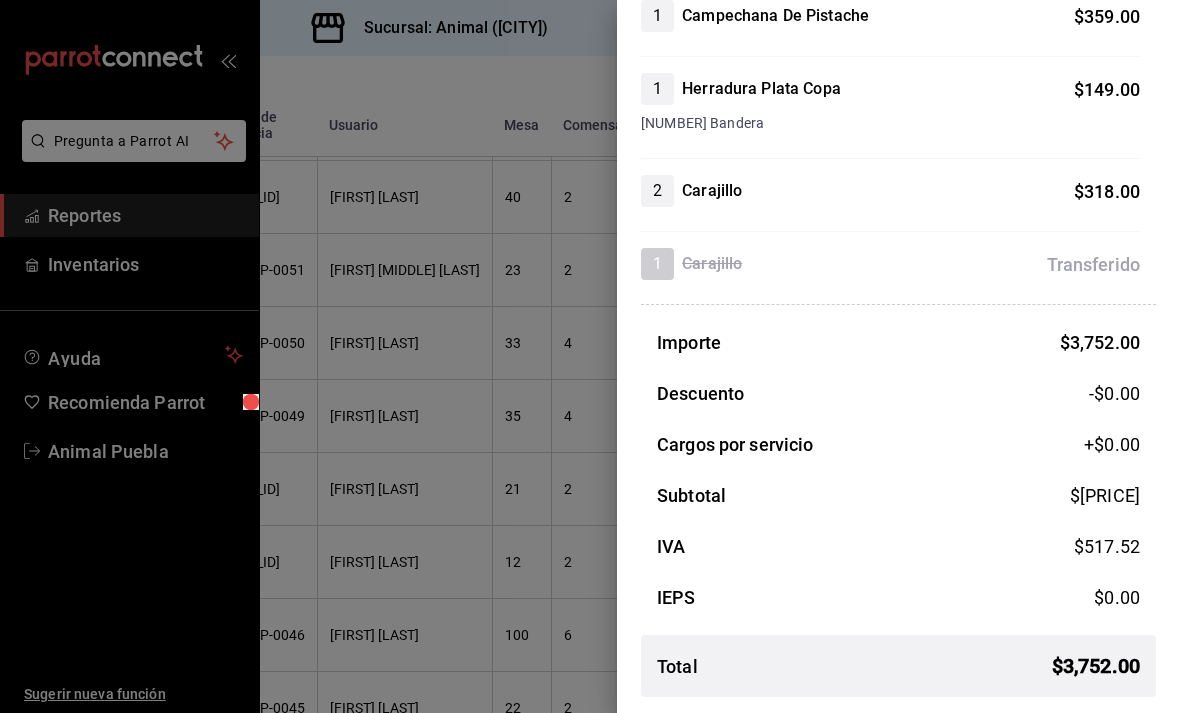 scroll, scrollTop: 1258, scrollLeft: 0, axis: vertical 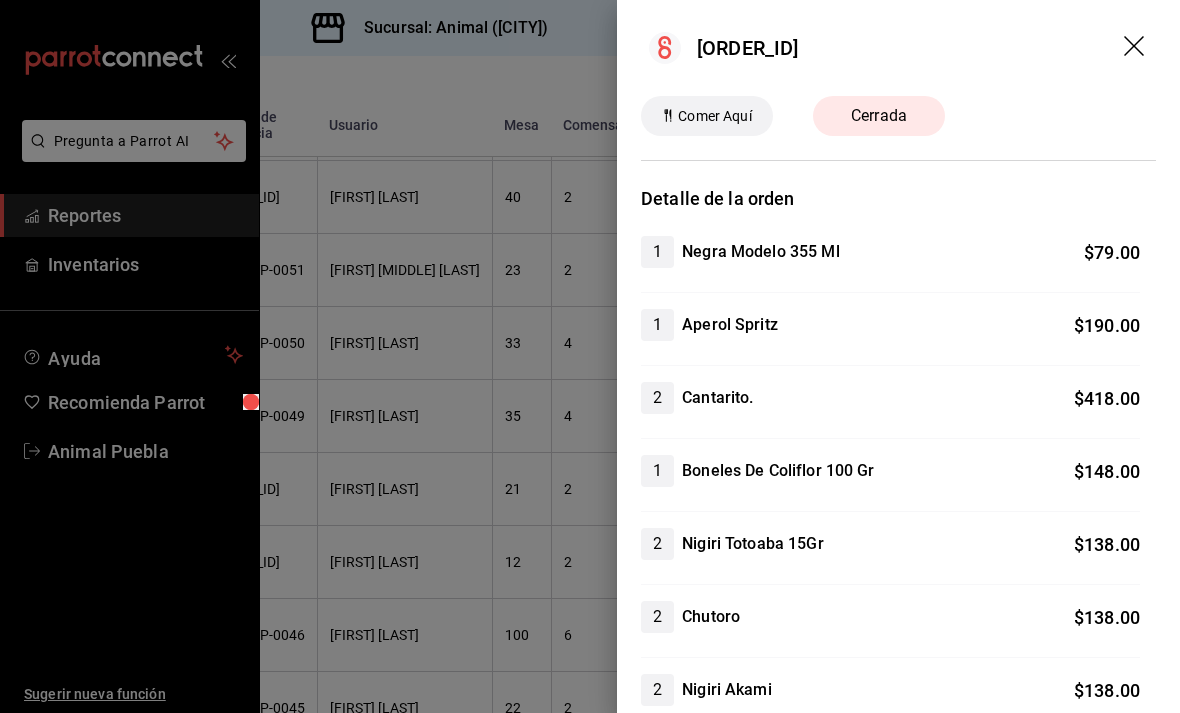 click on "[ORDER_ID]" at bounding box center [898, 48] 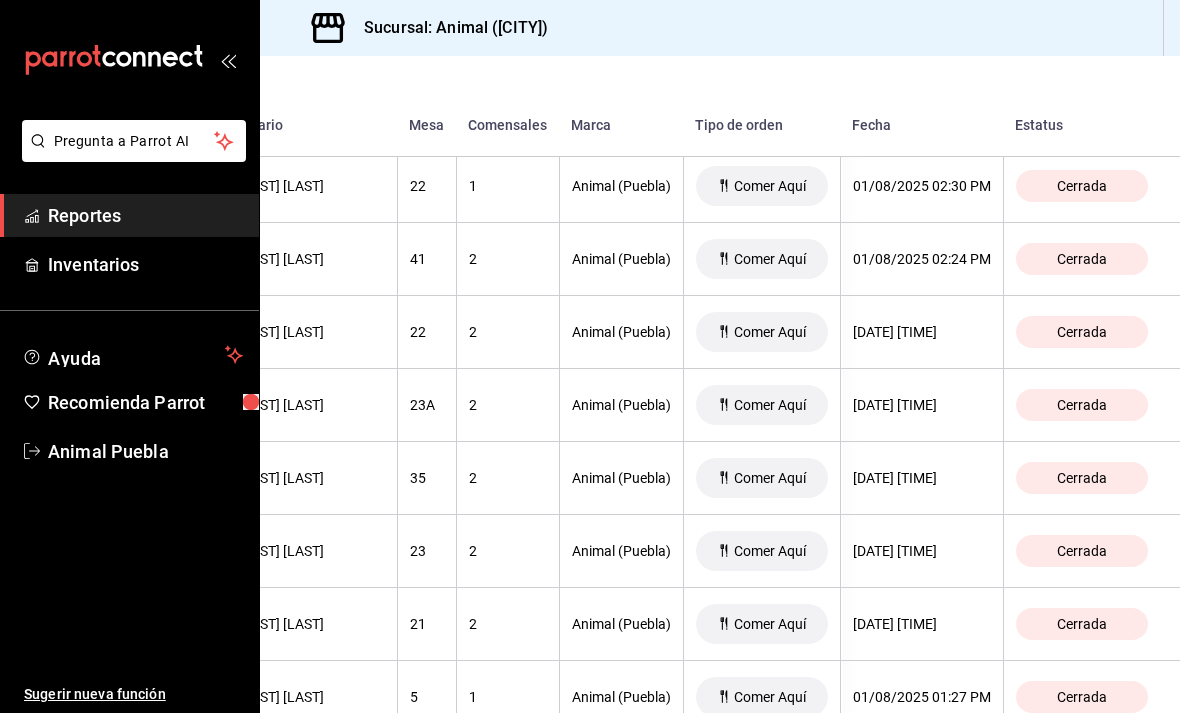 scroll, scrollTop: 4261, scrollLeft: 386, axis: both 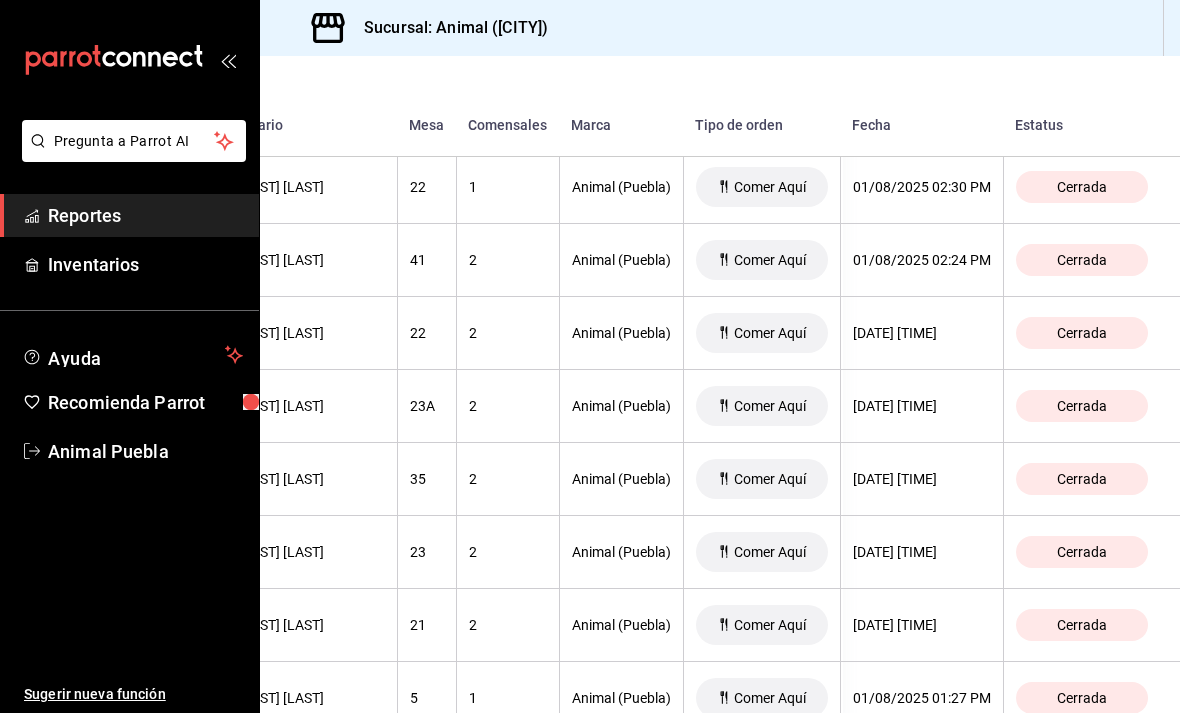 click on "Cerrada" at bounding box center (1082, 406) 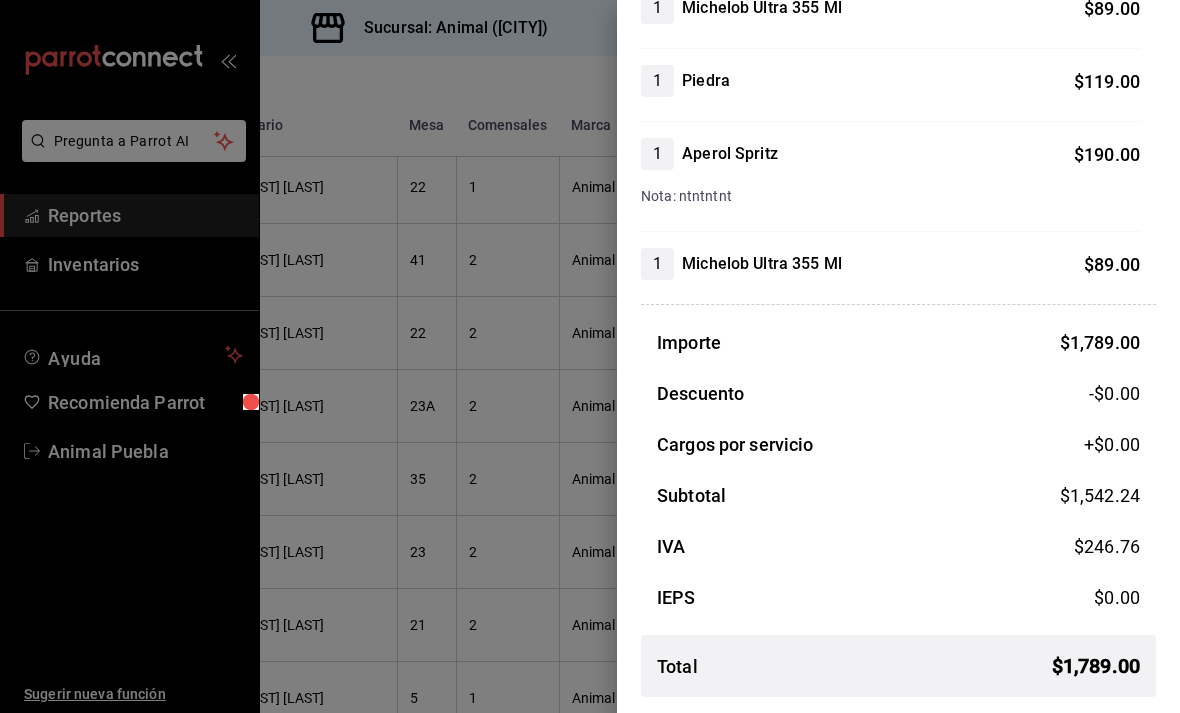 scroll, scrollTop: 865, scrollLeft: 0, axis: vertical 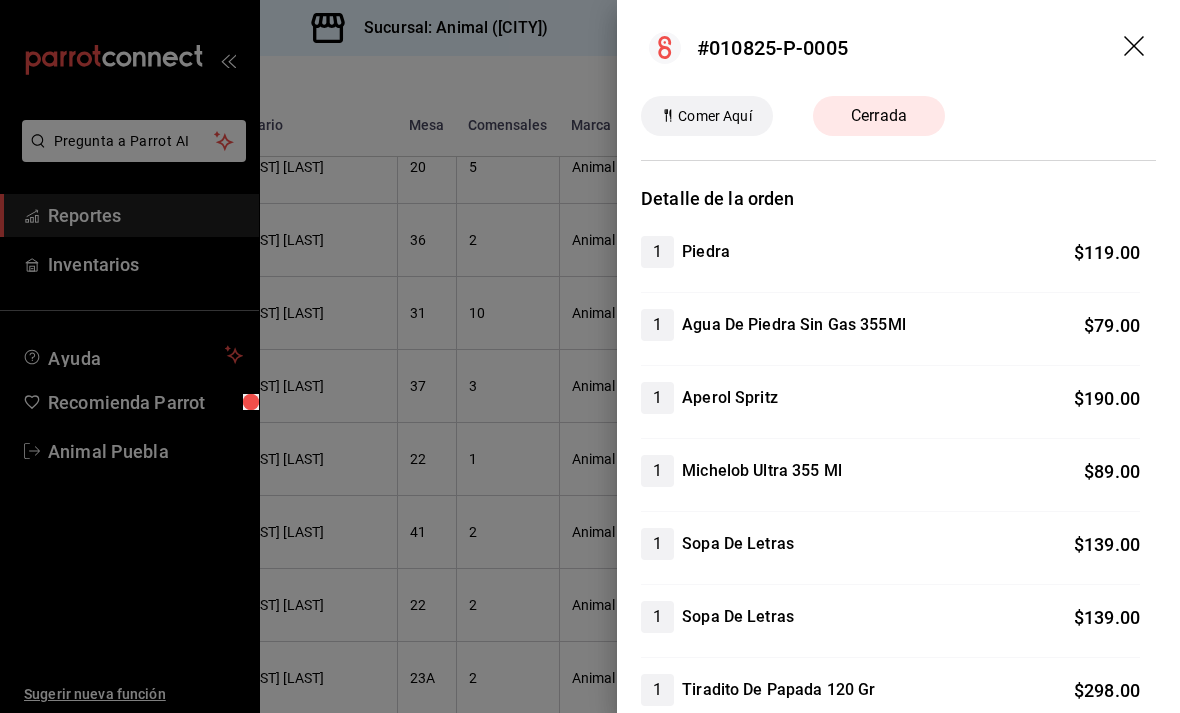 click 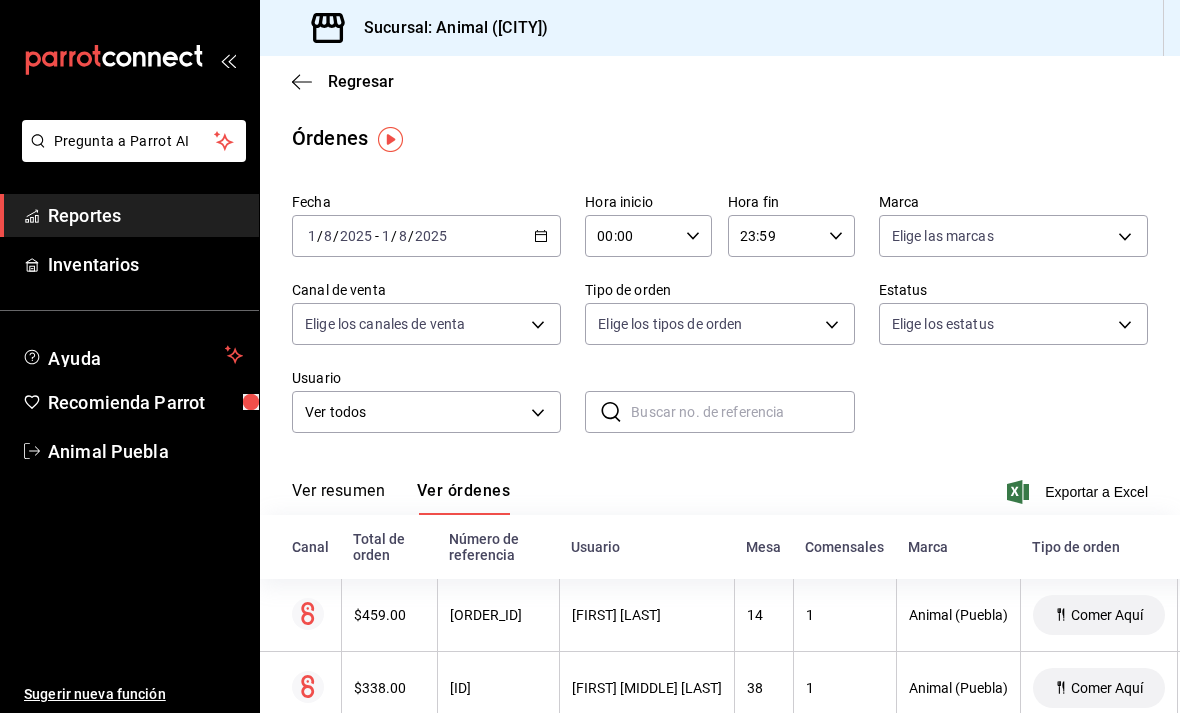 scroll, scrollTop: 0, scrollLeft: 0, axis: both 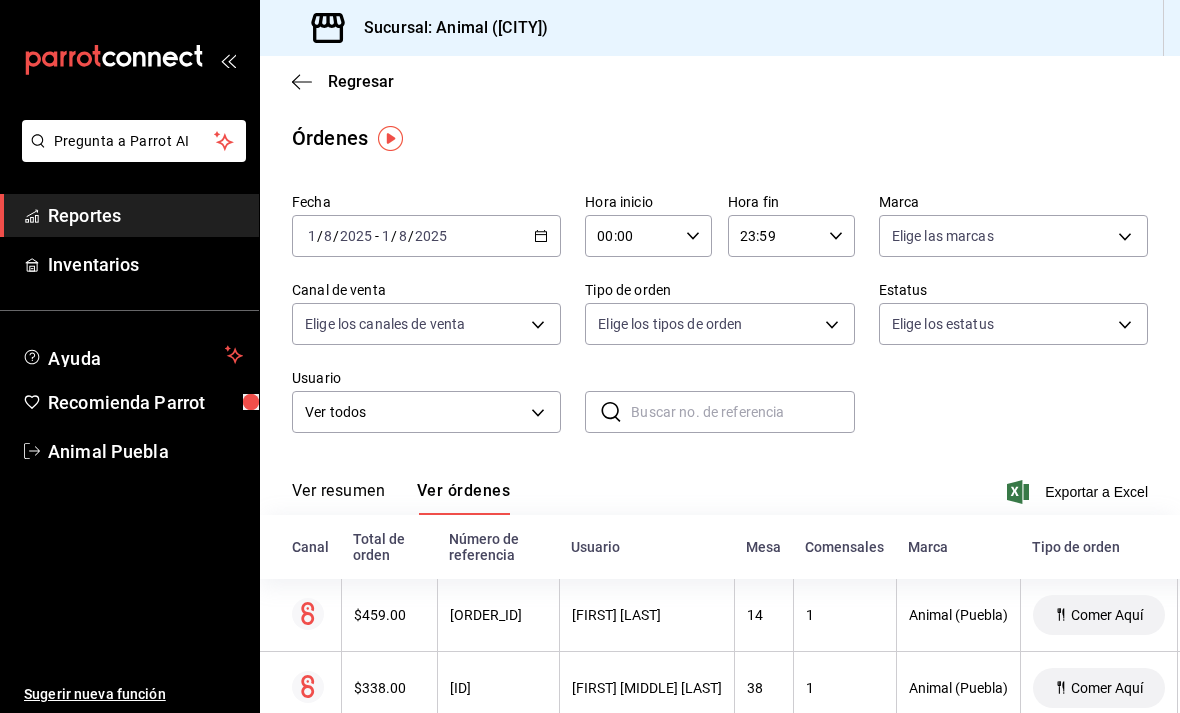 click 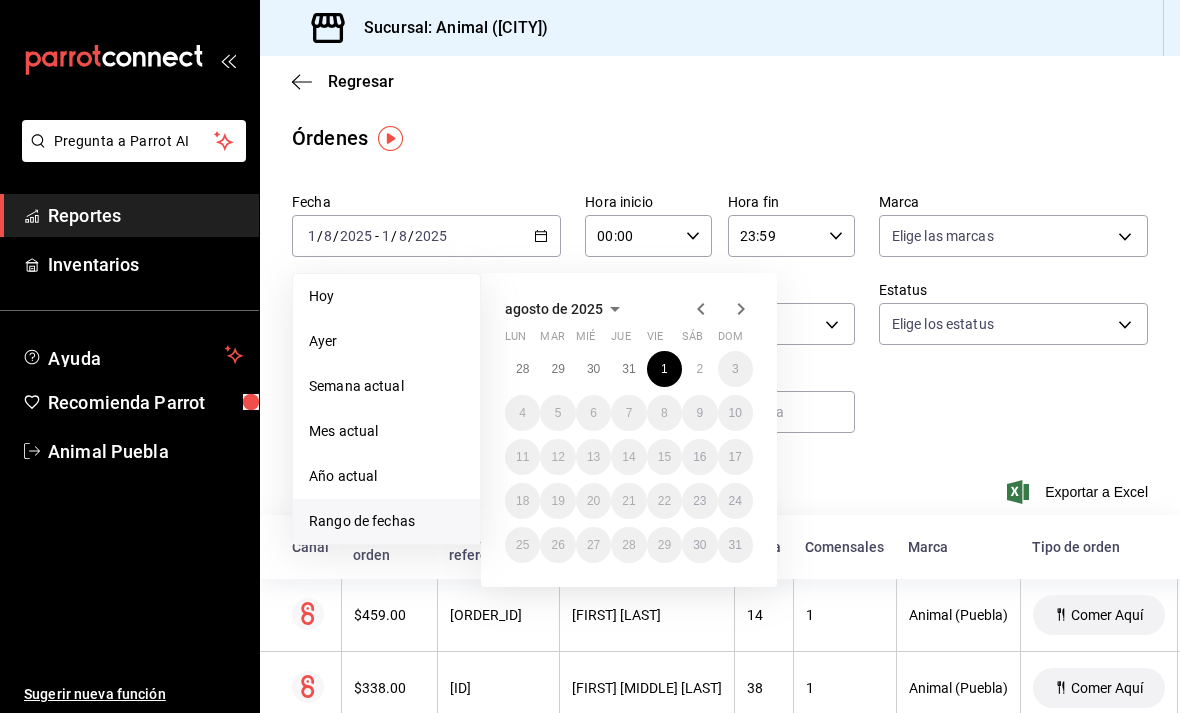click on "31" at bounding box center [628, 369] 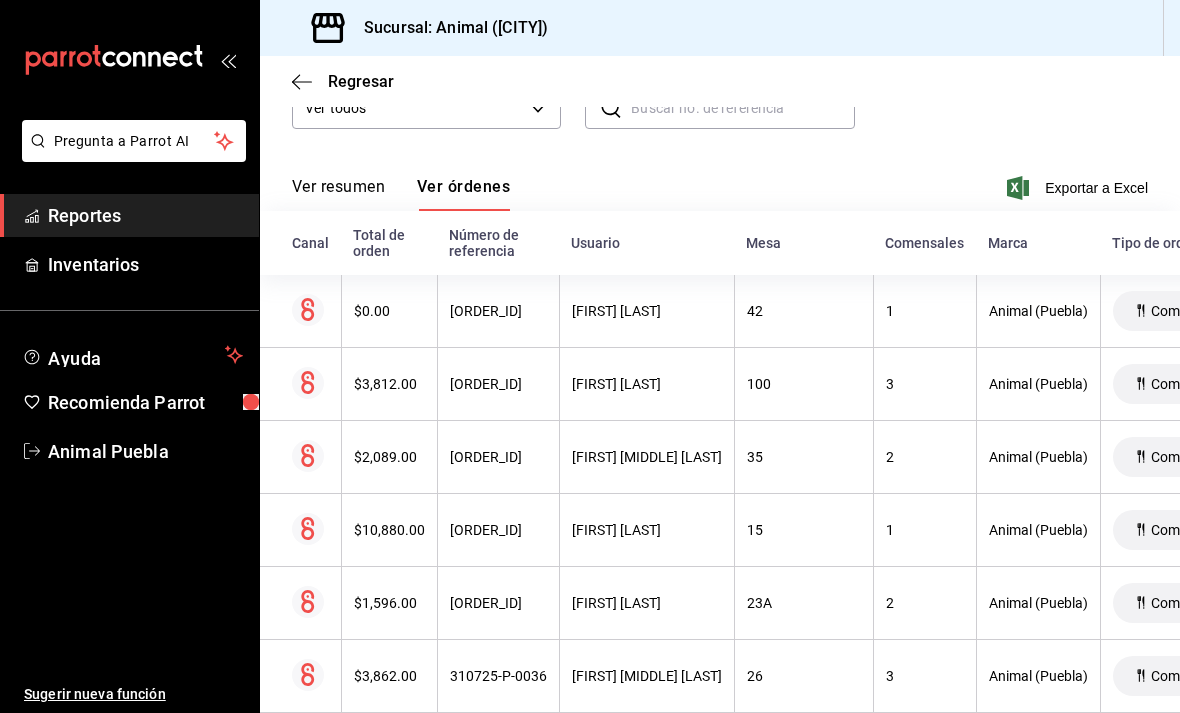 scroll, scrollTop: 301, scrollLeft: 0, axis: vertical 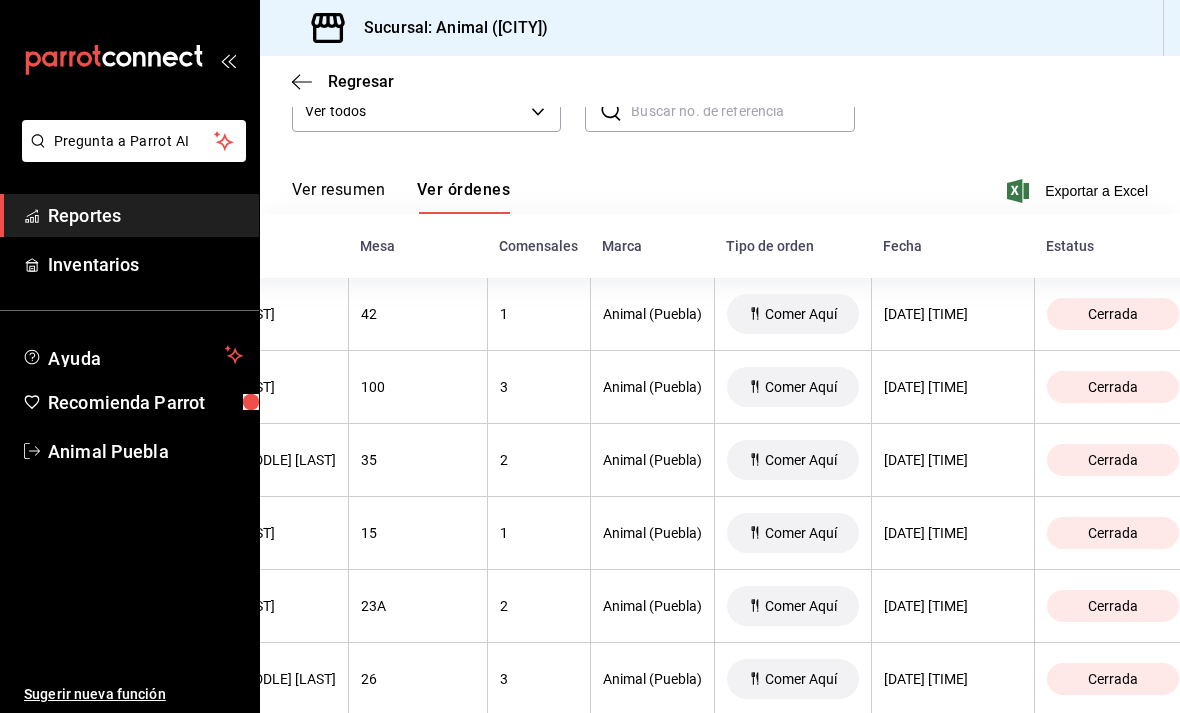 click on "Cerrada" at bounding box center (1113, 387) 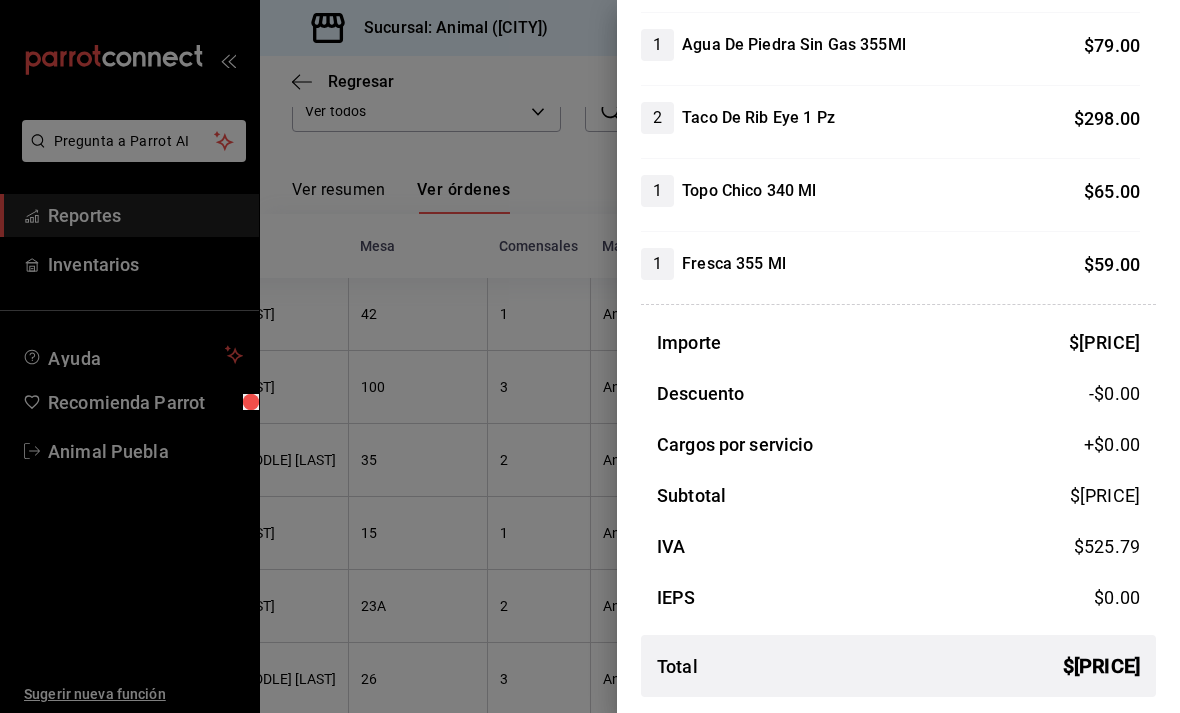 scroll, scrollTop: 796, scrollLeft: 0, axis: vertical 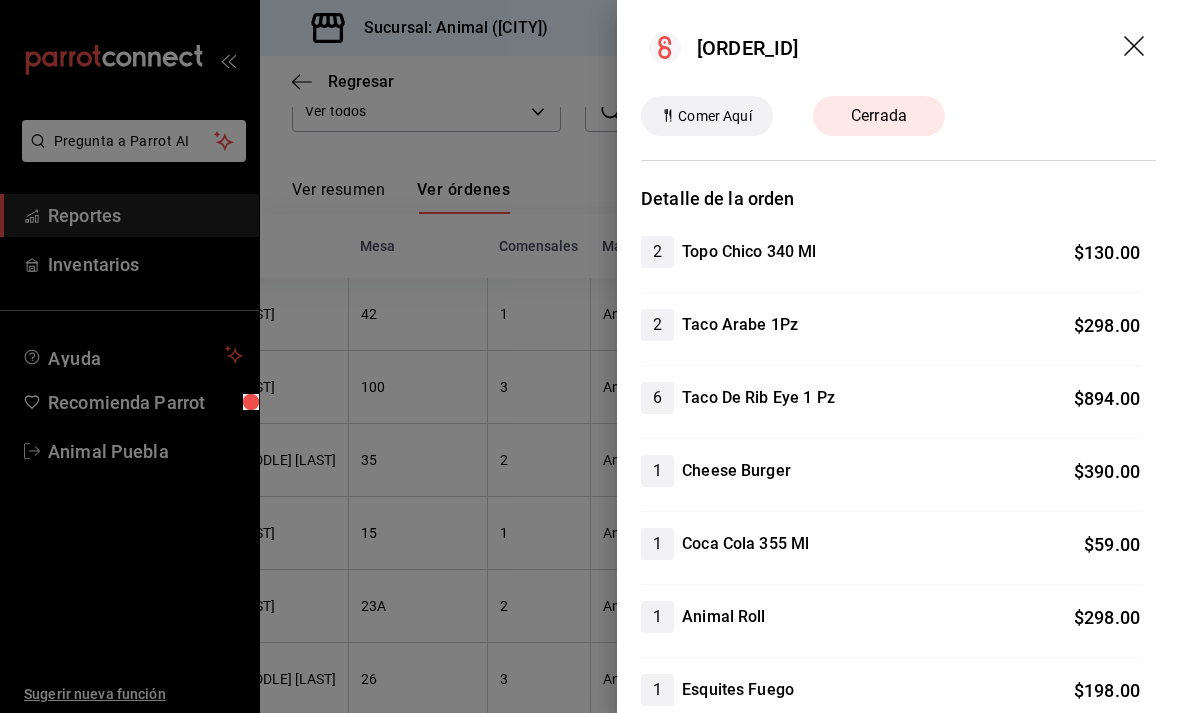 click 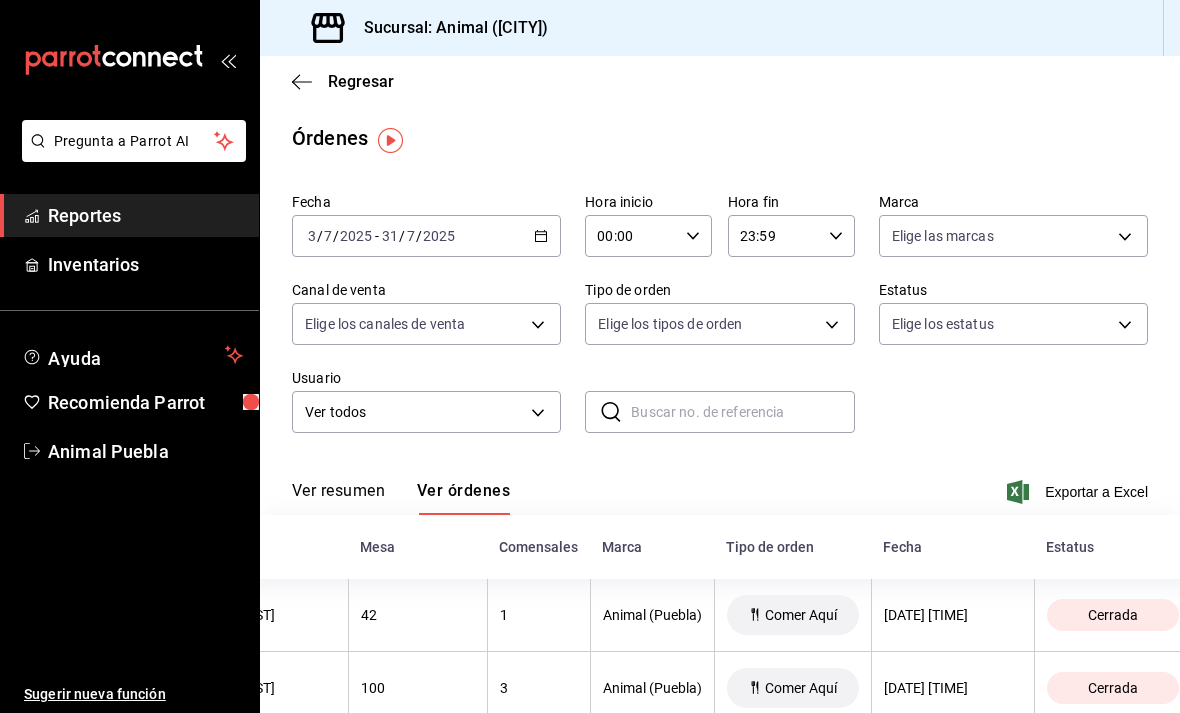 scroll, scrollTop: 0, scrollLeft: 0, axis: both 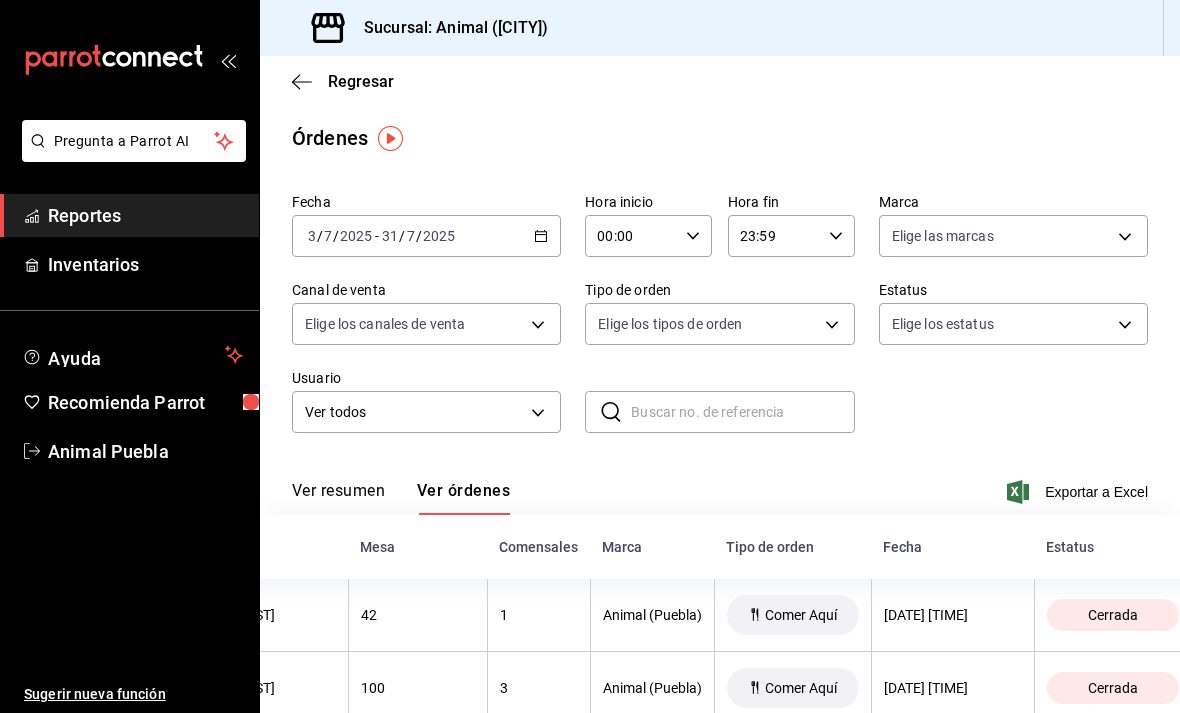 click at bounding box center [541, 236] 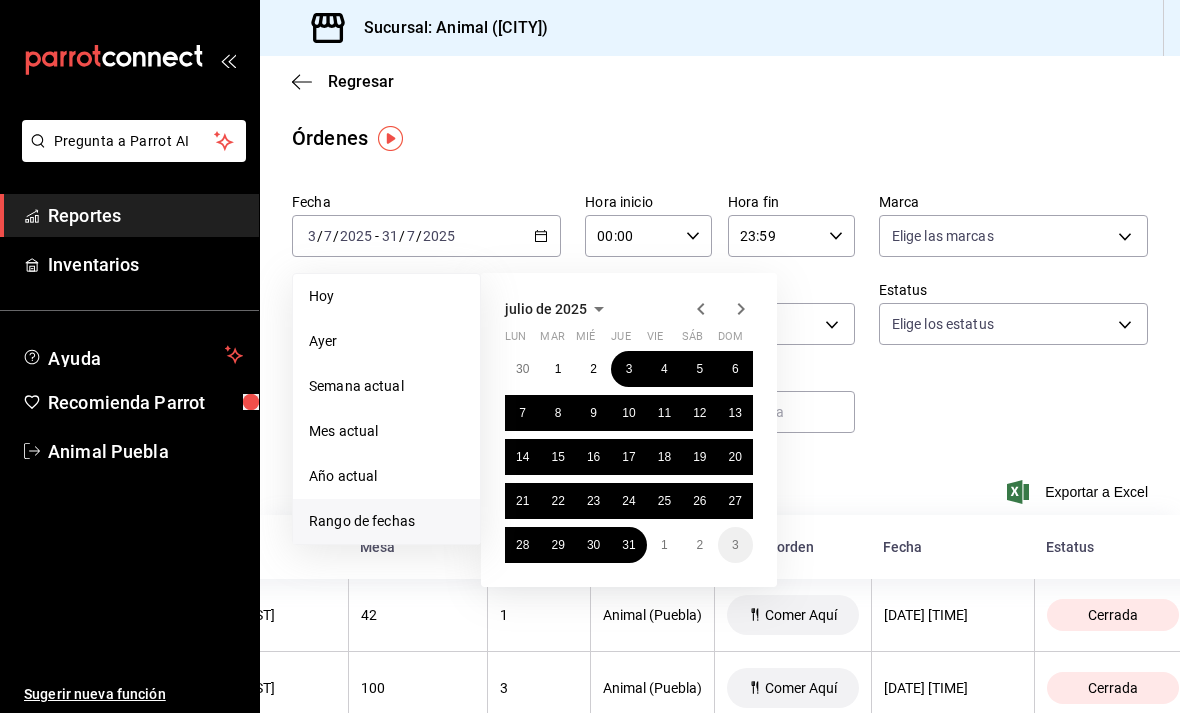 click on "Fecha [DATE] [DATE] - [DATE] [DATE] Hoy Ayer Semana actual Mes actual Año actual Rango de fechas [MONTH] de [YEAR] lun mar mié jue vie sáb dom 30 1 2 3 4 5 6 7 8 9 10 11 12 13 14 15 16 17 18 19 20 21 22 23 24 25 26 27 28 29 30 31 1 2 3 Hora inicio [TIME] Hora inicio Hora fin [TIME] Hora fin Marca Elige las marcas Canal de venta Elige los canales de venta Tipo de orden Elige los tipos de orden Estatus Elige los estatus Usuario Ver todos ALL ​ ​" at bounding box center (720, 321) 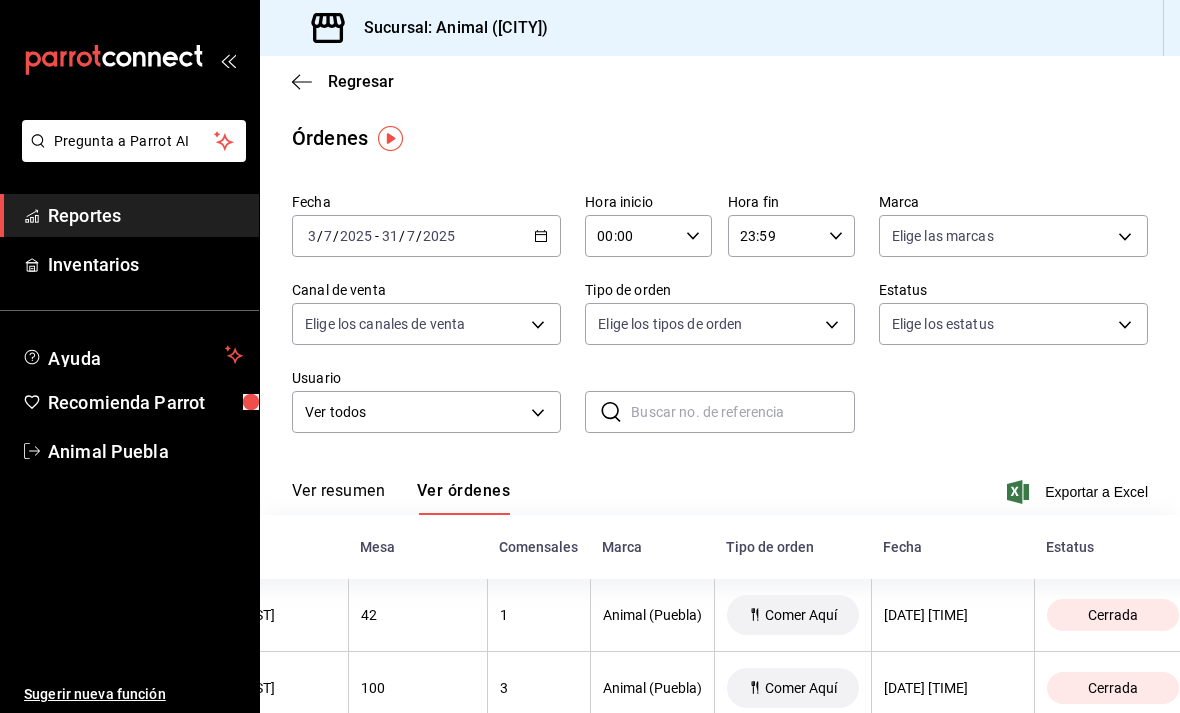 click on "[DATE] - [DATE]" at bounding box center [426, 236] 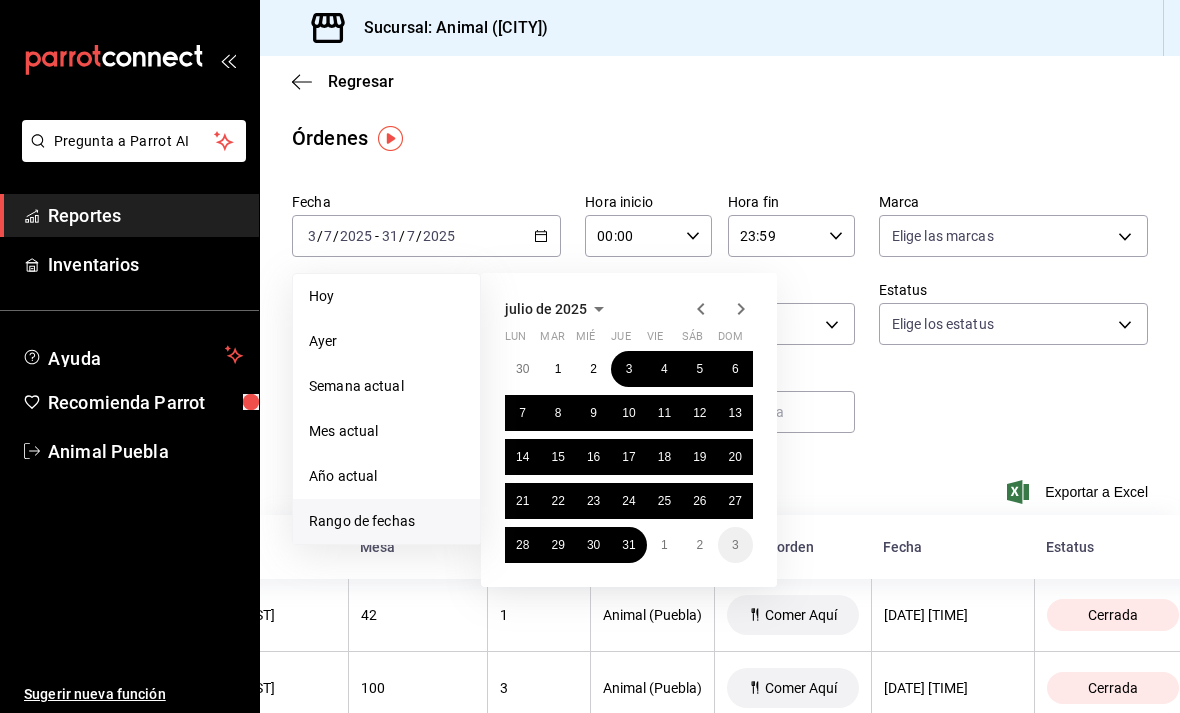 click on "31" at bounding box center [628, 545] 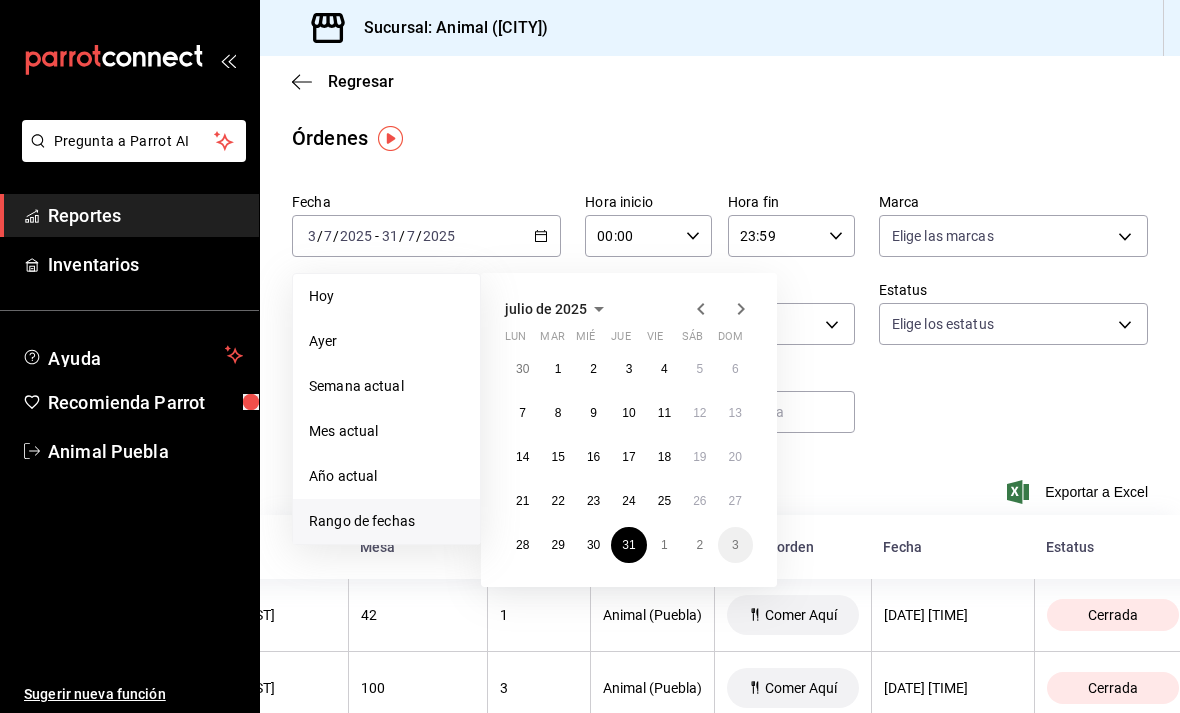 click on "31" at bounding box center (628, 545) 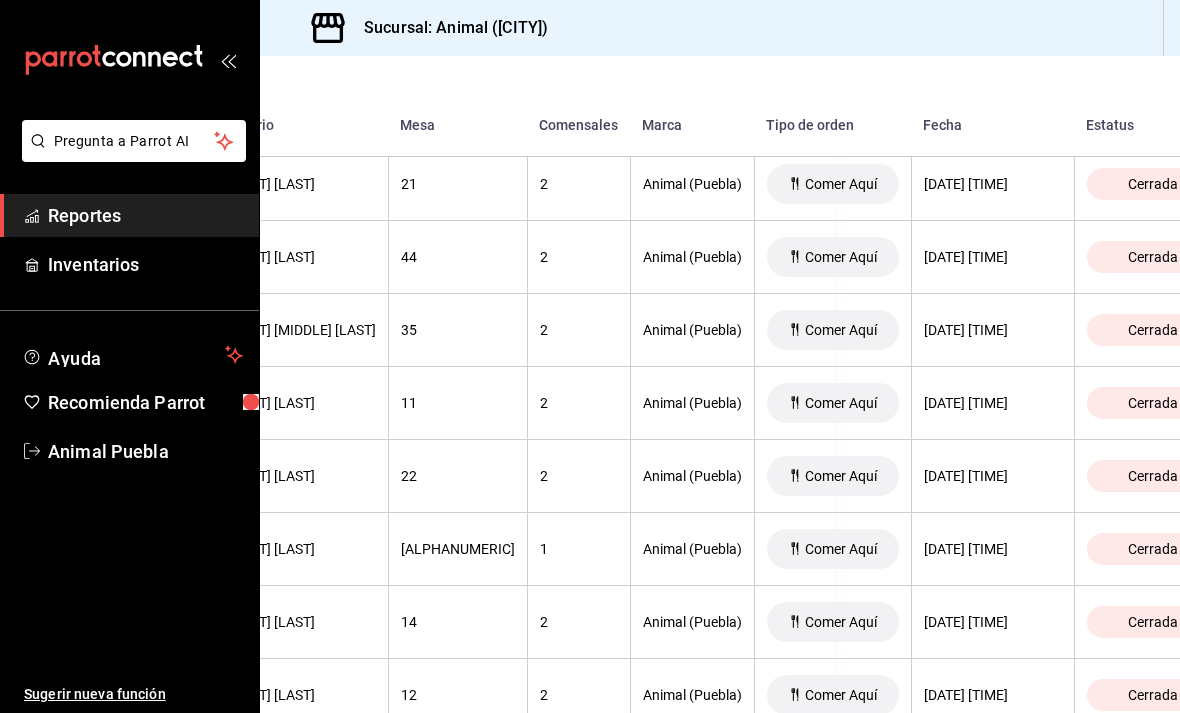 scroll, scrollTop: 1927, scrollLeft: 346, axis: both 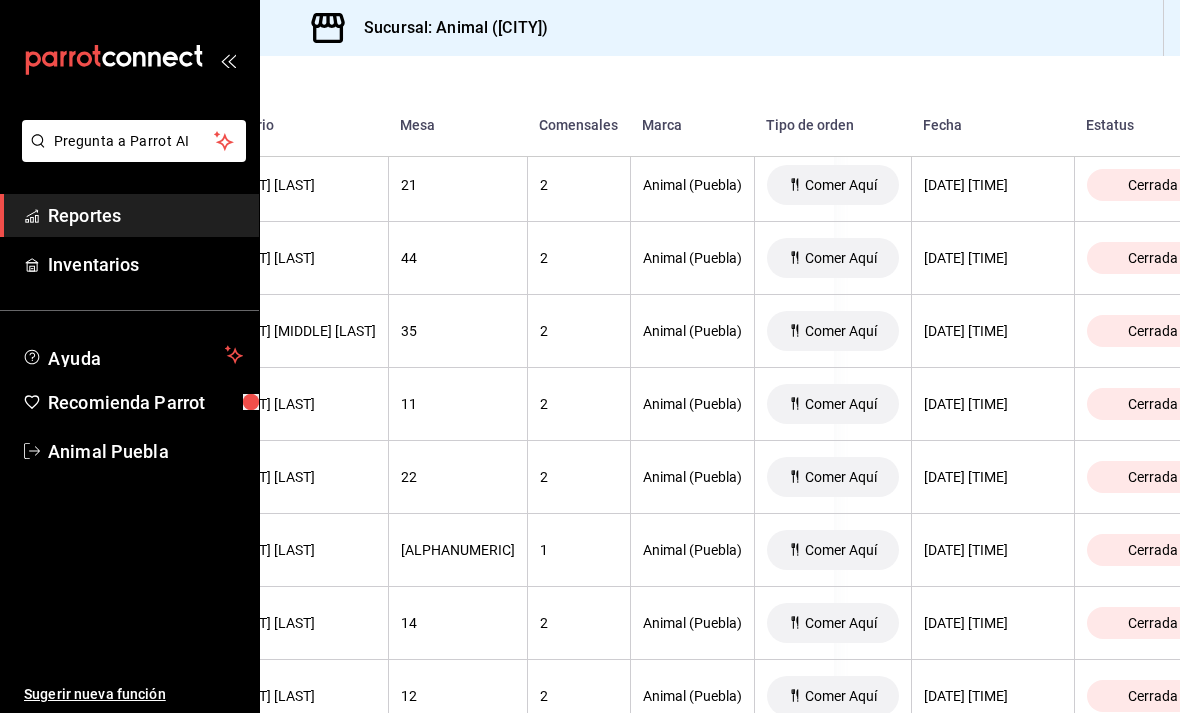 click on "Cerrada" at bounding box center [1153, 258] 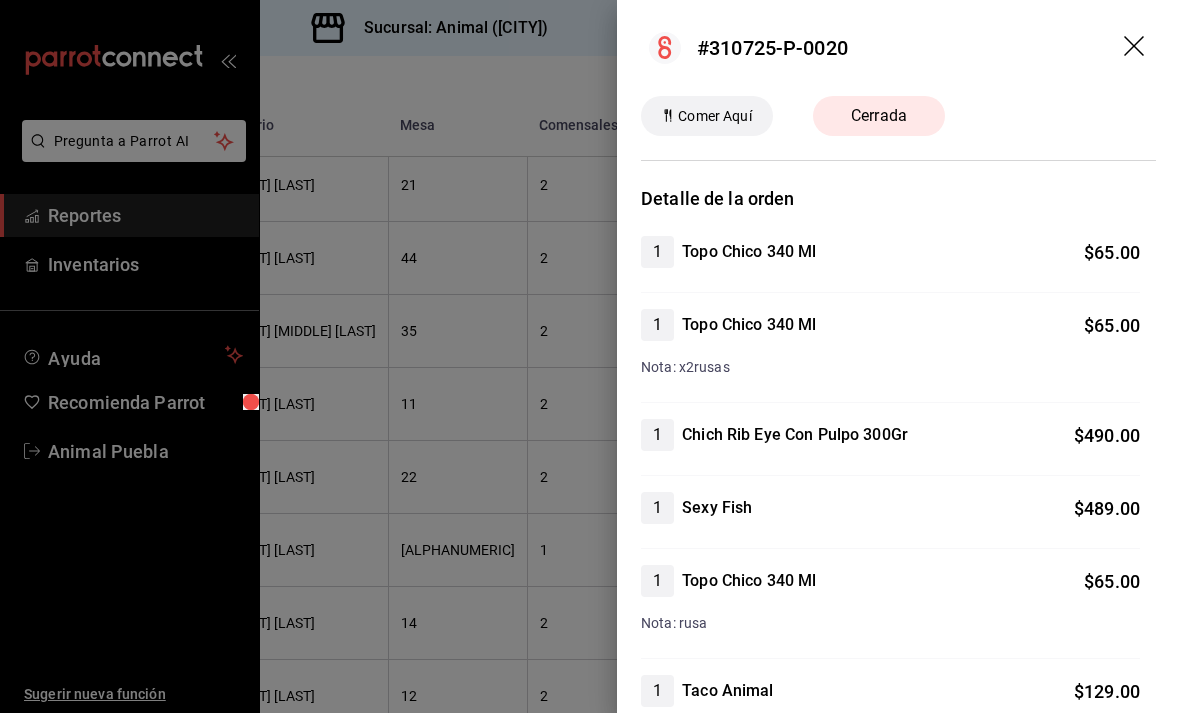 scroll, scrollTop: 0, scrollLeft: 0, axis: both 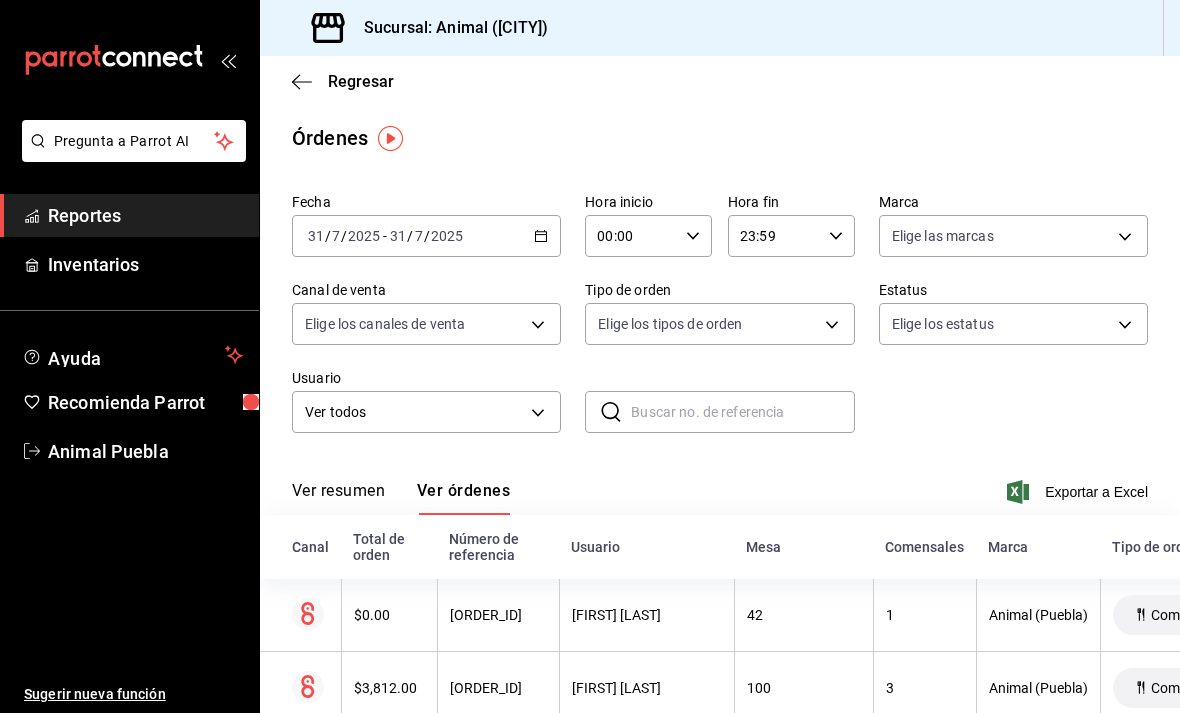 click on "2025-07-31 31 / 7 / 2025 - 2025-07-31 31 / 7 / 2025" at bounding box center [426, 236] 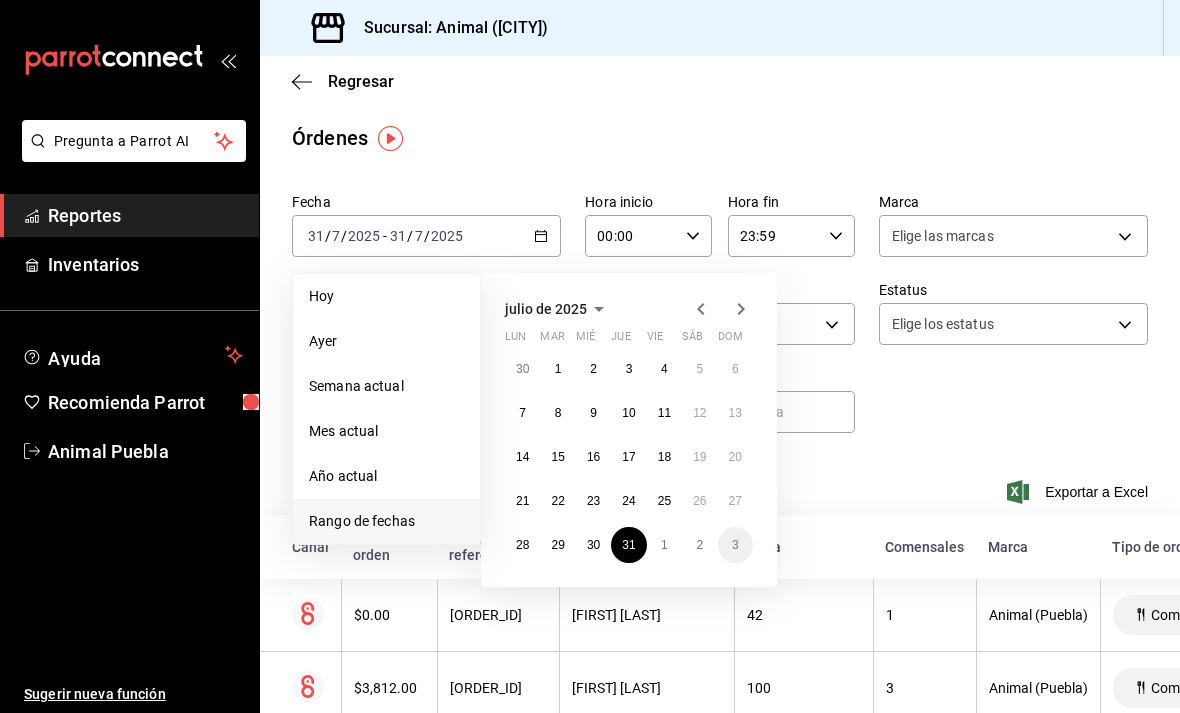click on "30" at bounding box center [593, 545] 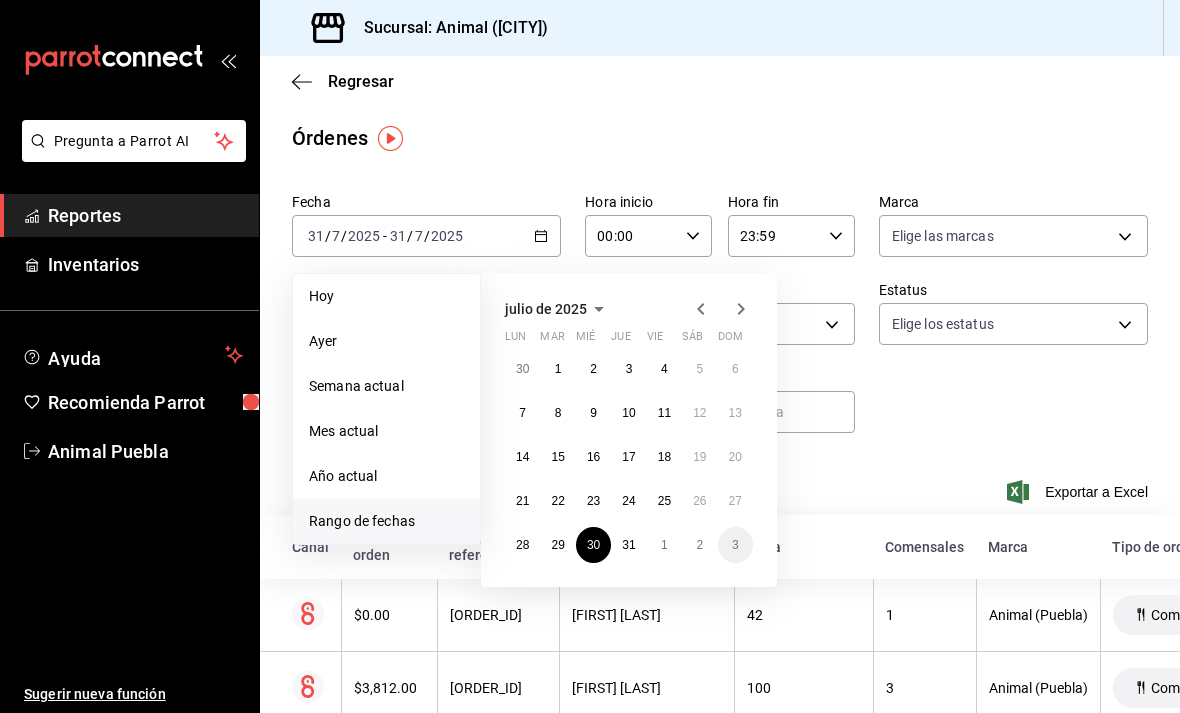 click on "30" at bounding box center [593, 545] 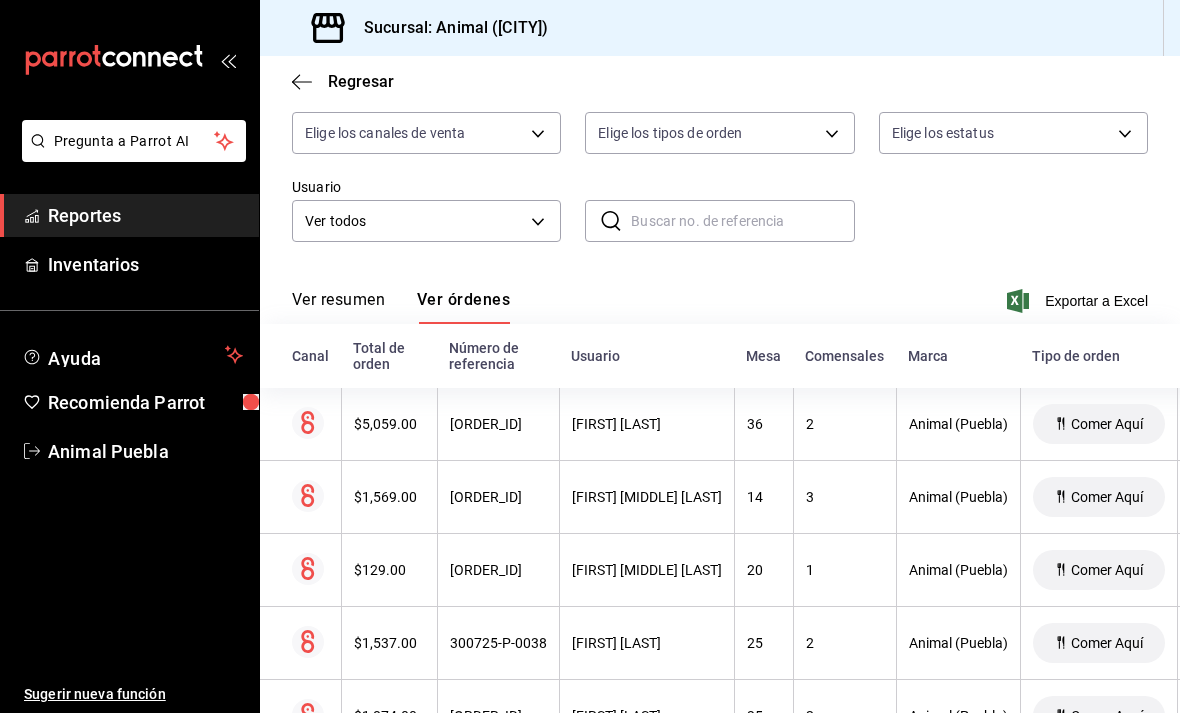 scroll, scrollTop: 197, scrollLeft: 0, axis: vertical 